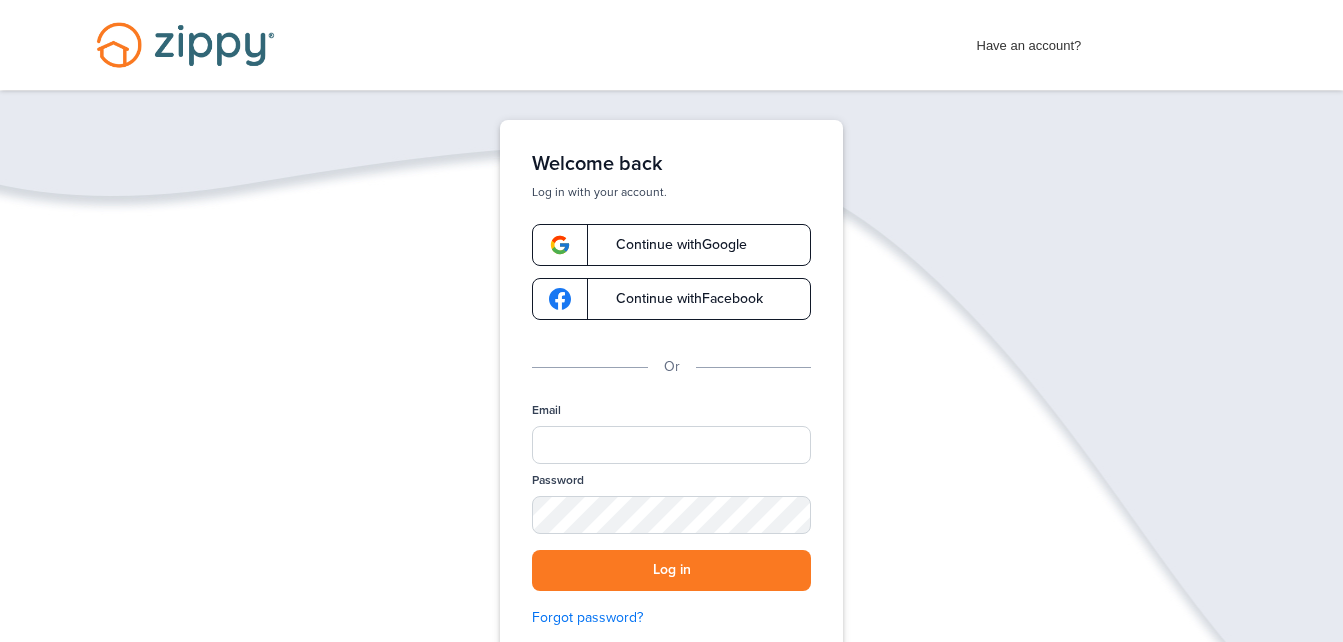 scroll, scrollTop: 0, scrollLeft: 0, axis: both 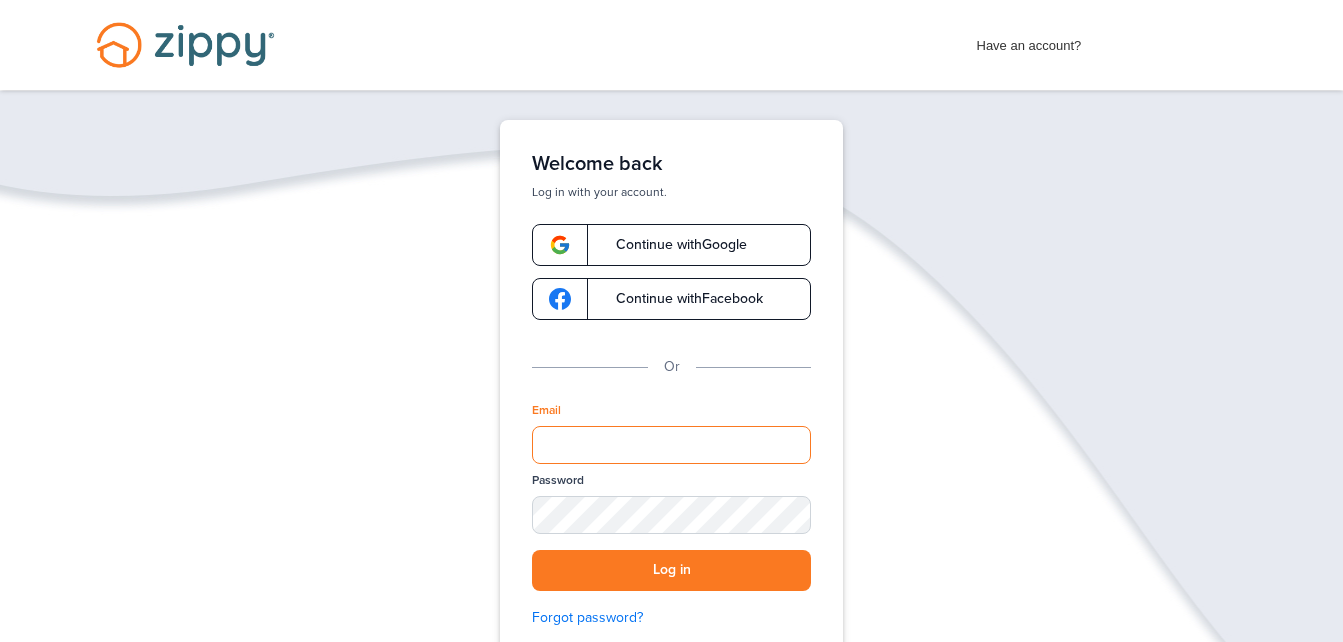 click on "Email" at bounding box center [671, 445] 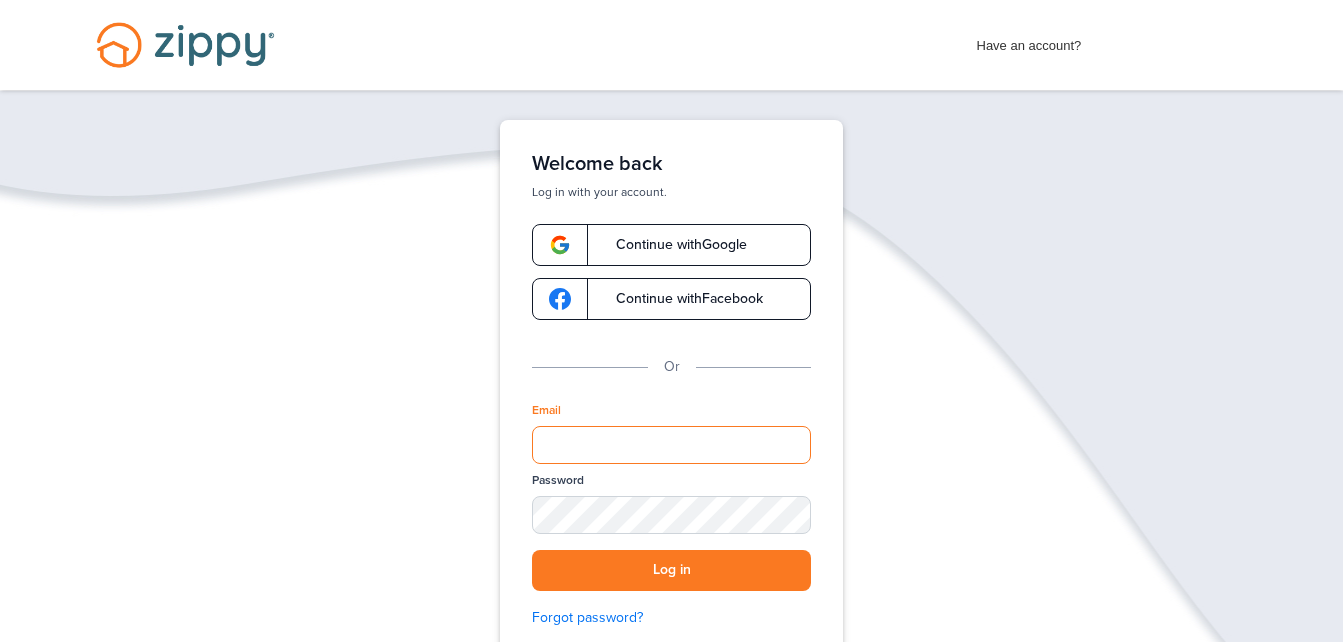 type on "**********" 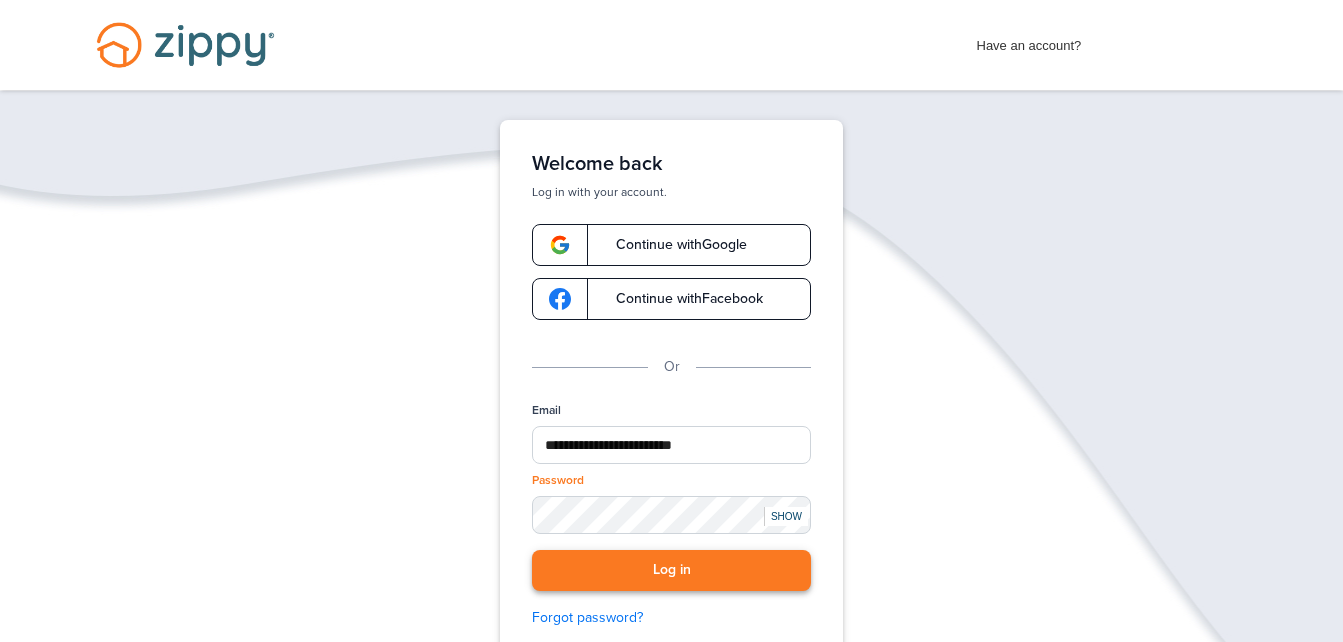 click on "Log in" at bounding box center [671, 570] 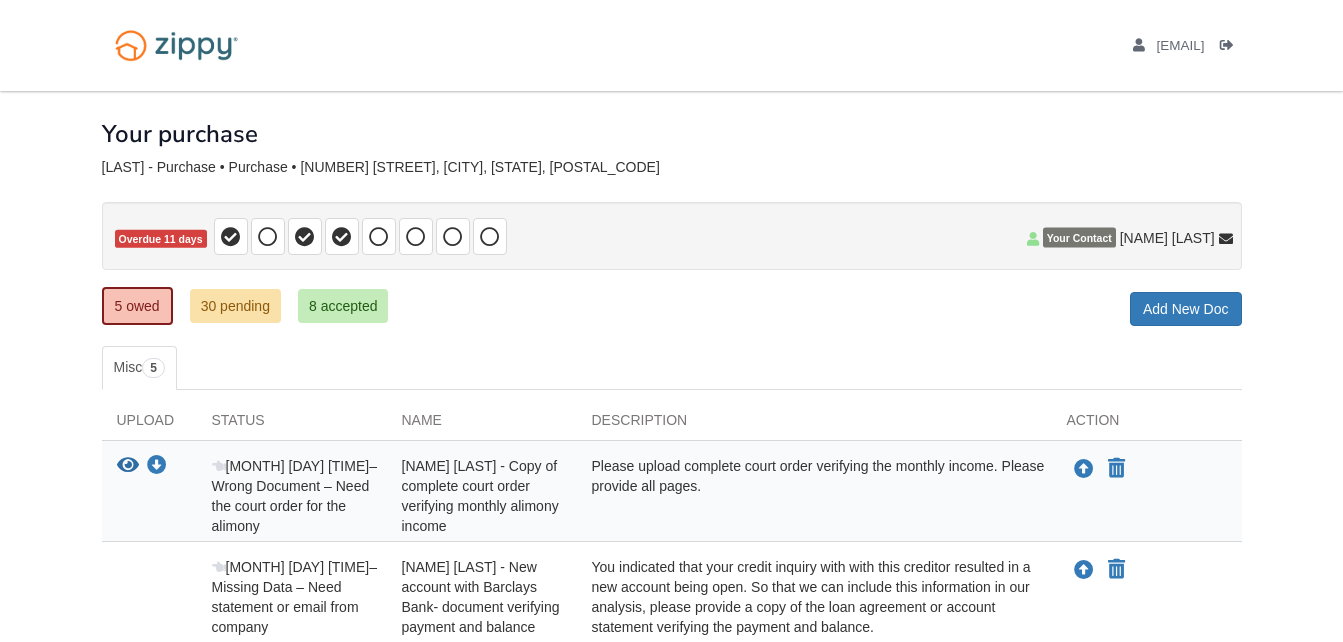 scroll, scrollTop: 100, scrollLeft: 0, axis: vertical 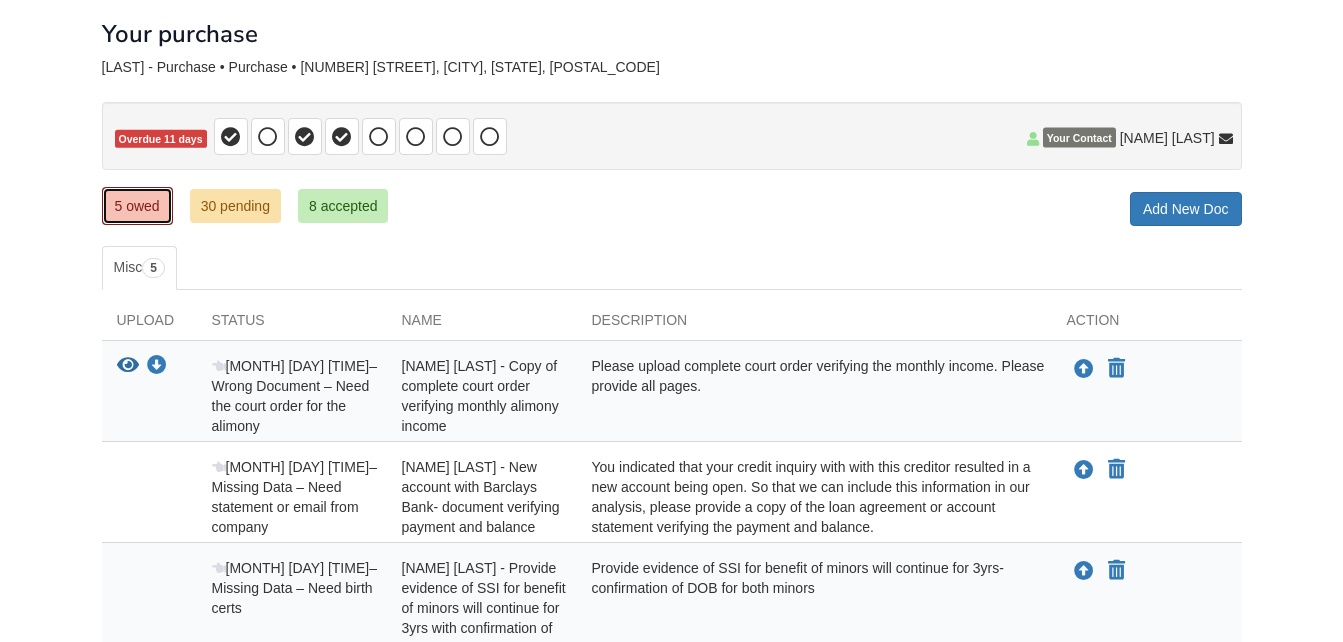 click on "5 owed" at bounding box center (137, 206) 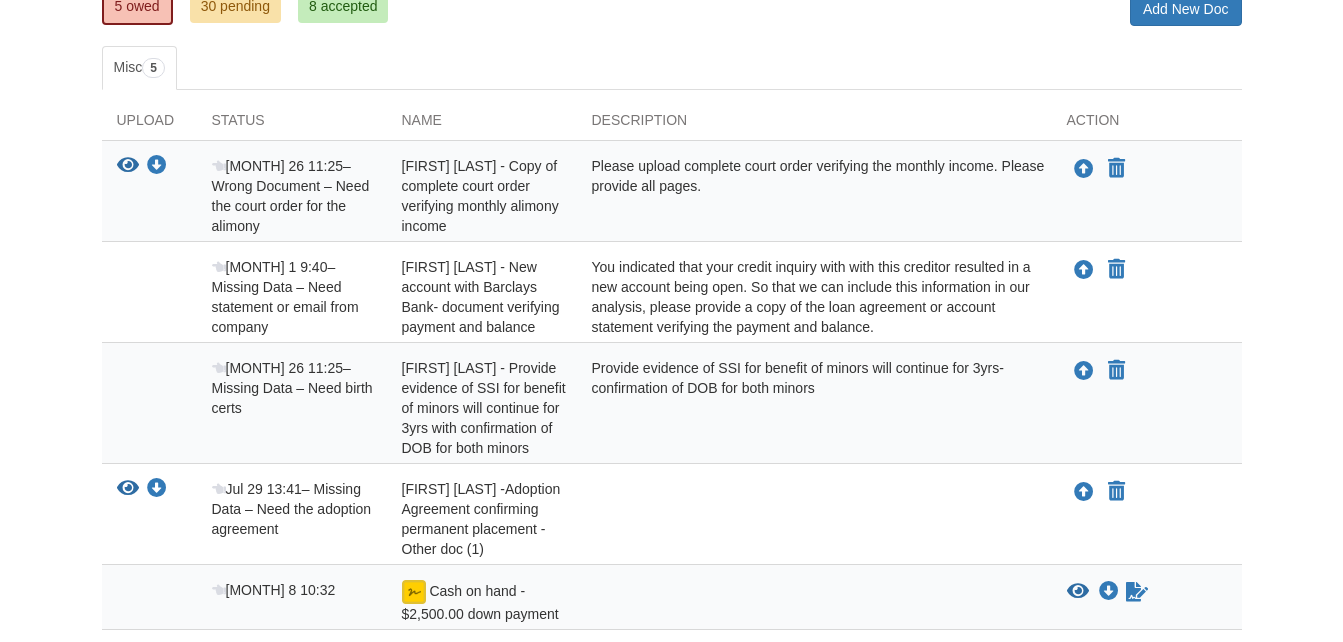 scroll, scrollTop: 469, scrollLeft: 0, axis: vertical 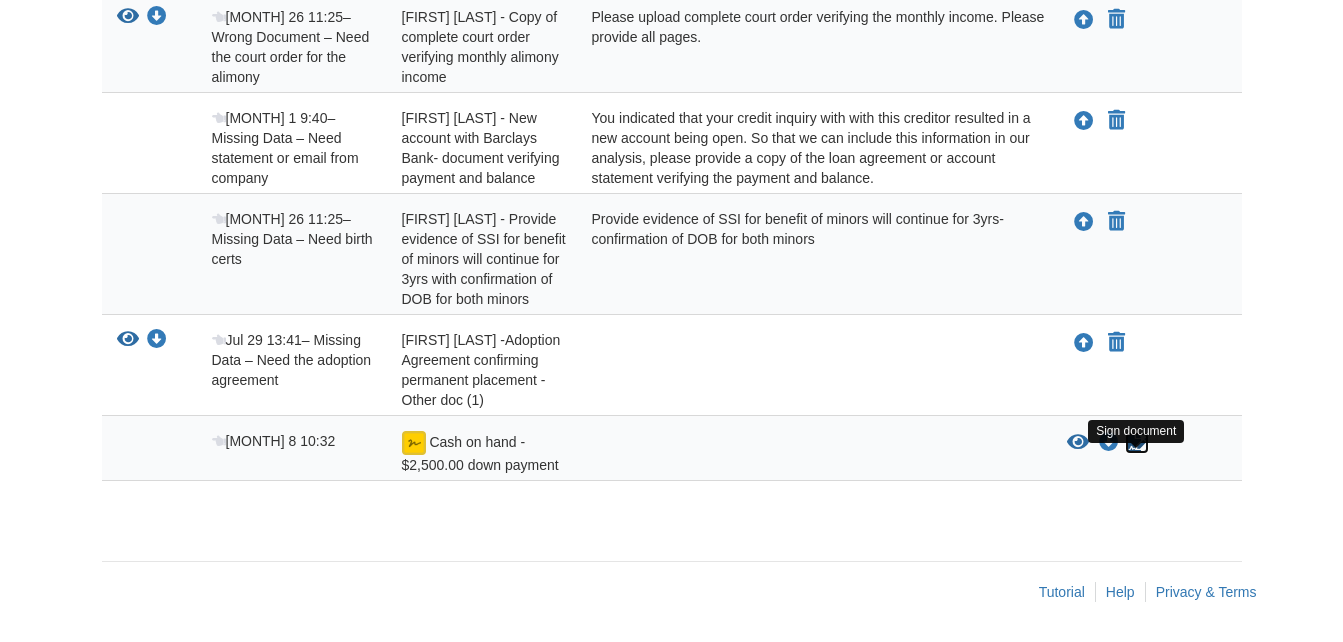 click at bounding box center [1137, 443] 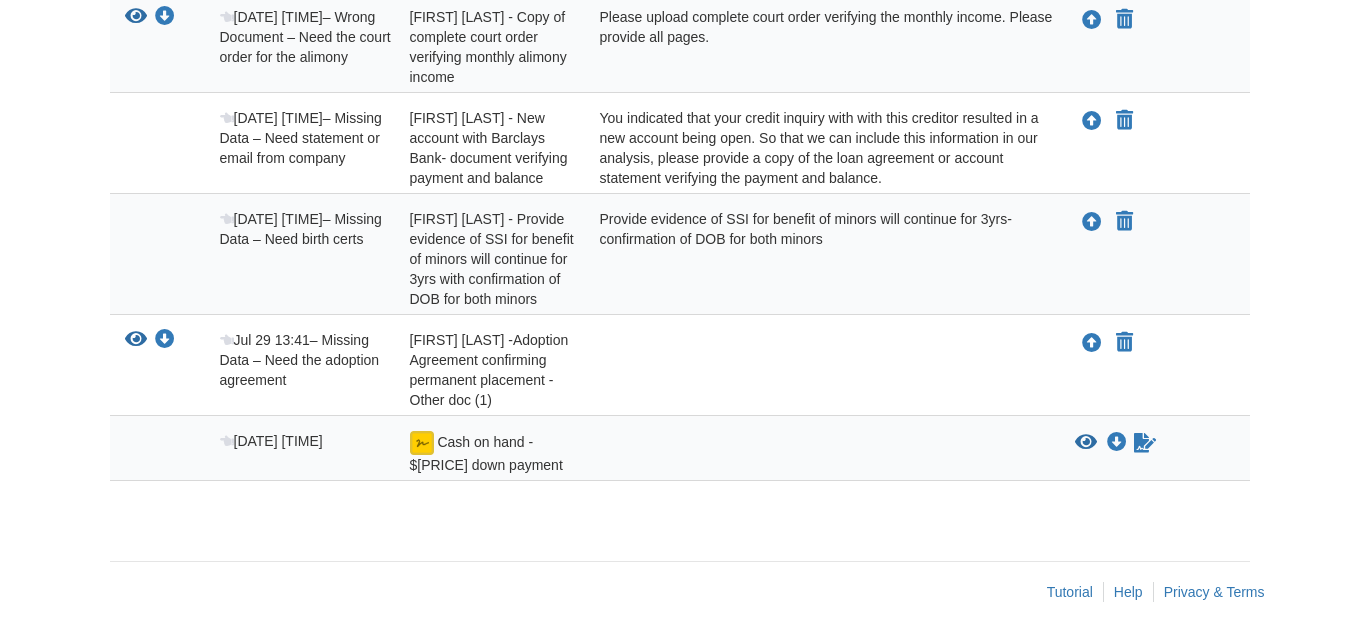 scroll, scrollTop: 469, scrollLeft: 0, axis: vertical 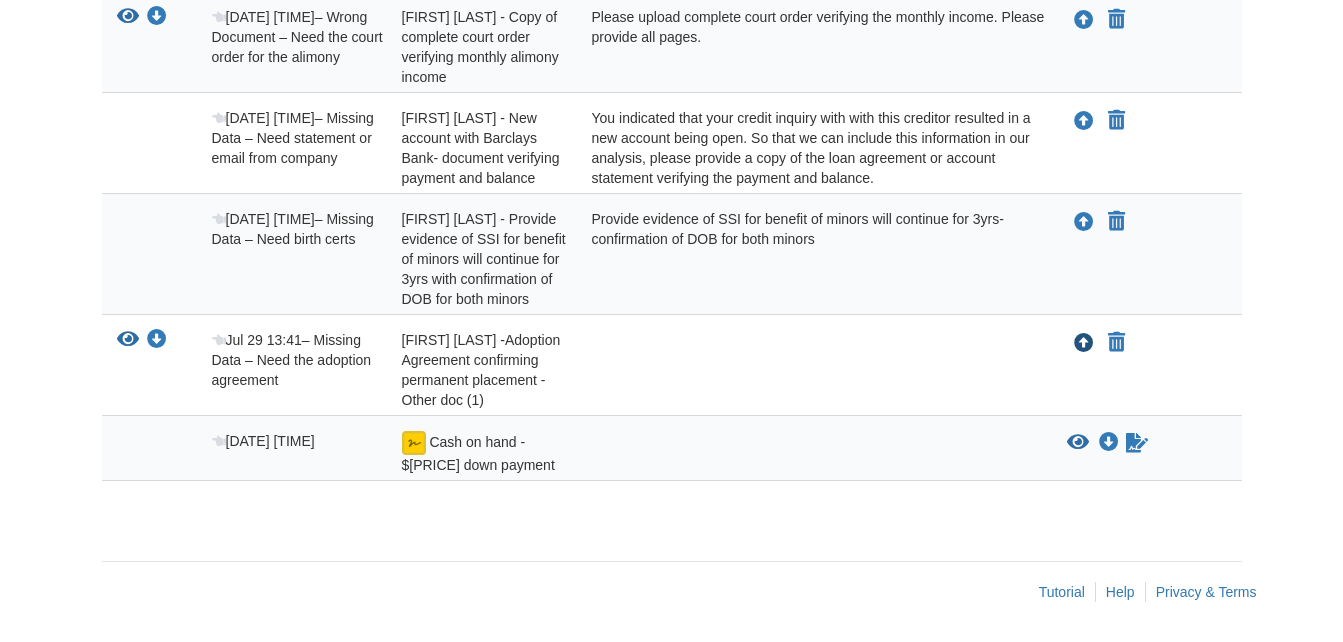 click at bounding box center (1084, 344) 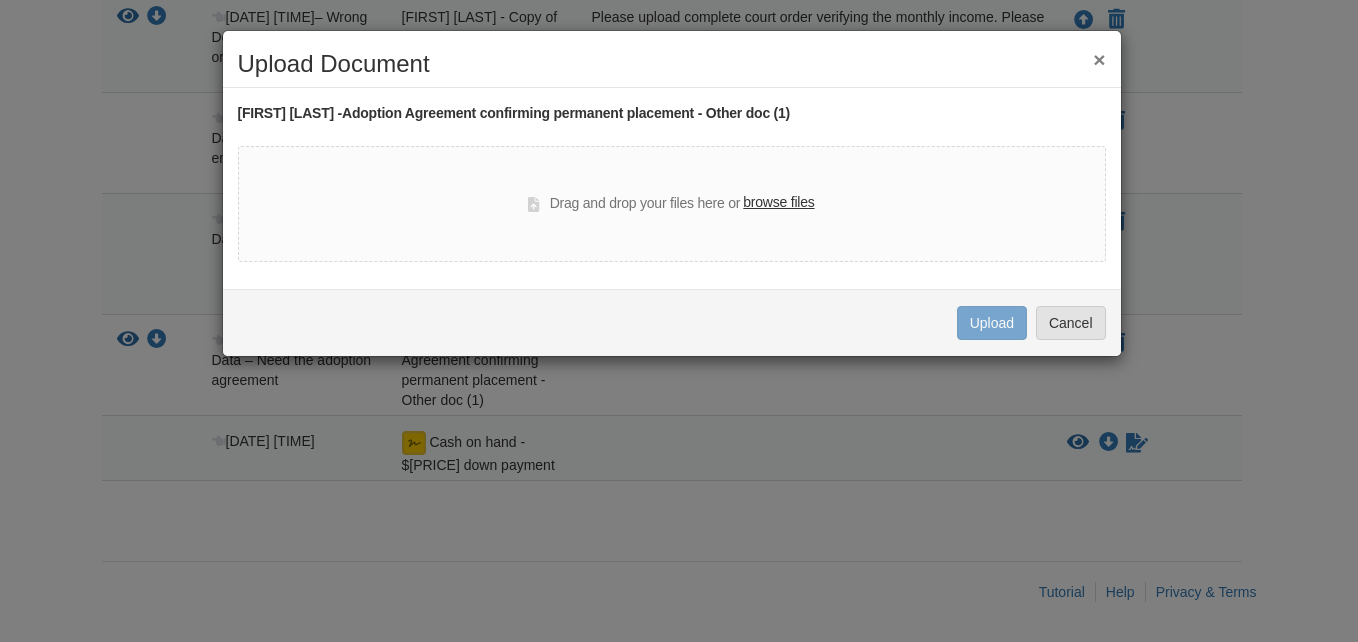 click on "browse files" at bounding box center [778, 203] 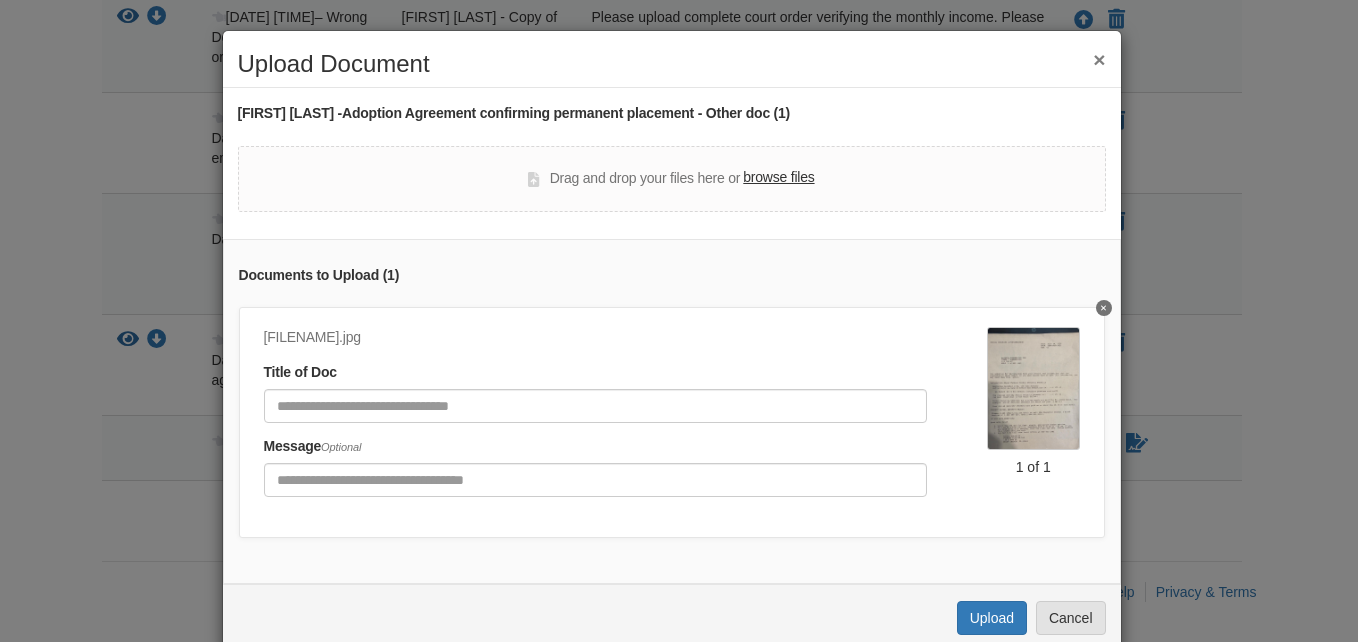click on "browse files" at bounding box center [778, 178] 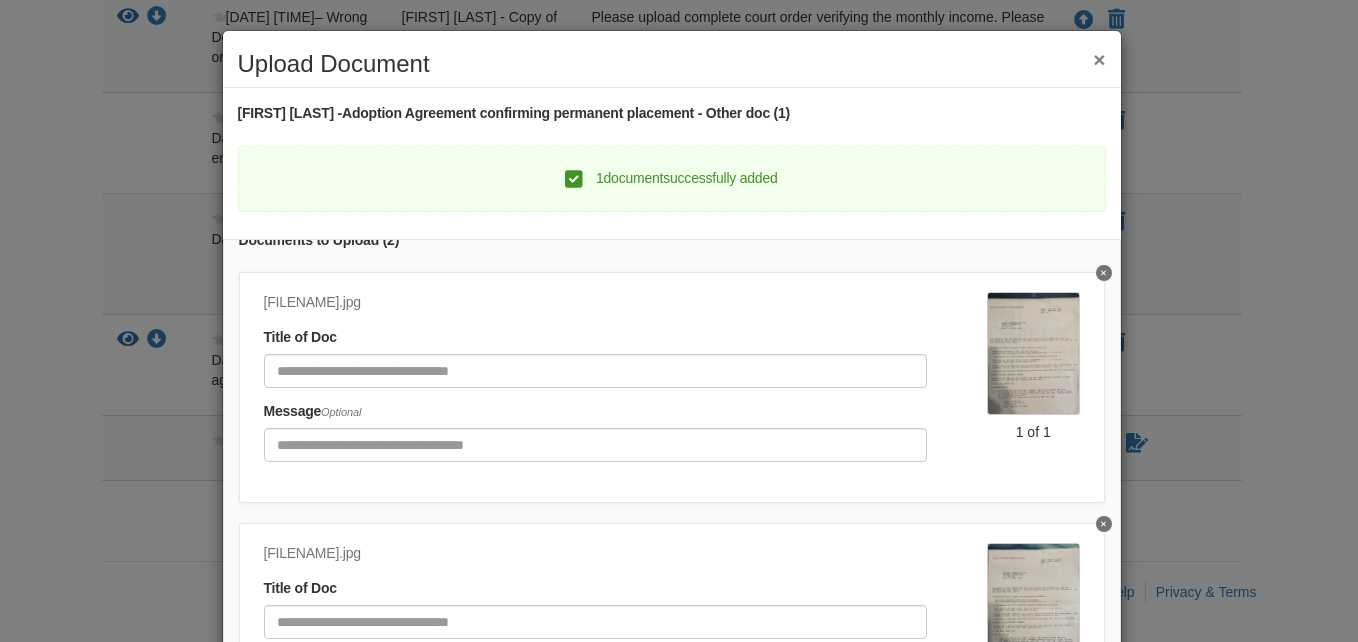 scroll, scrollTop: 0, scrollLeft: 0, axis: both 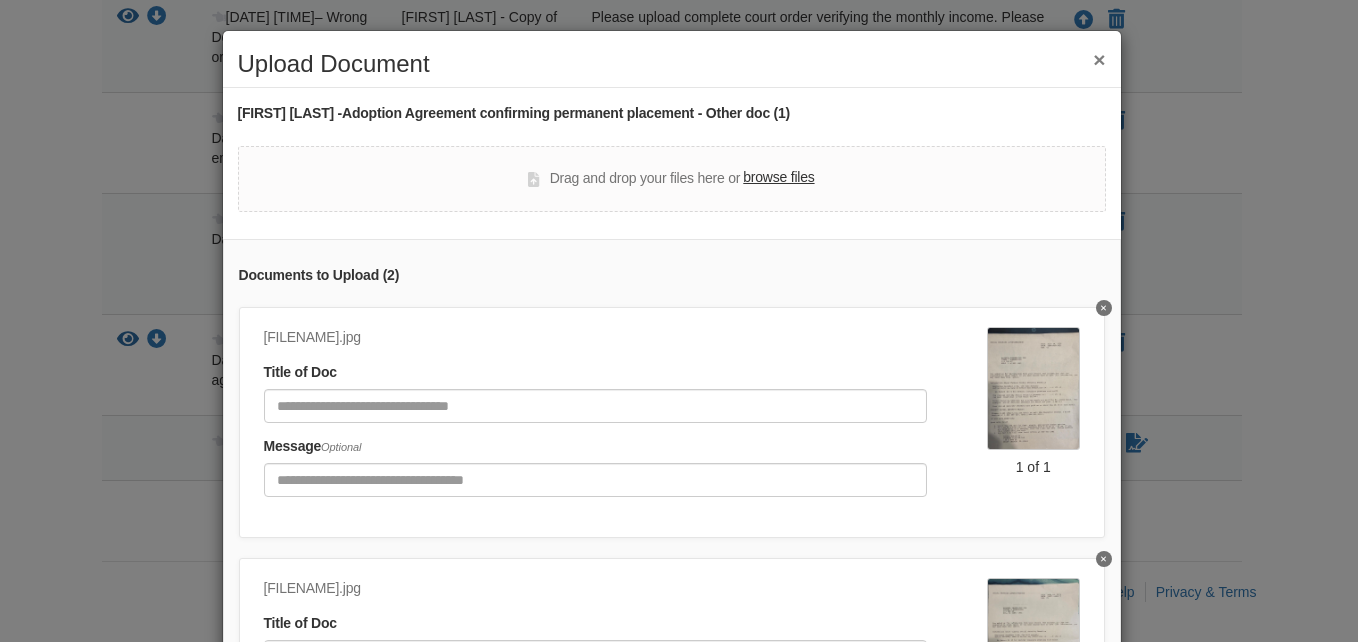 click at bounding box center (1033, 388) 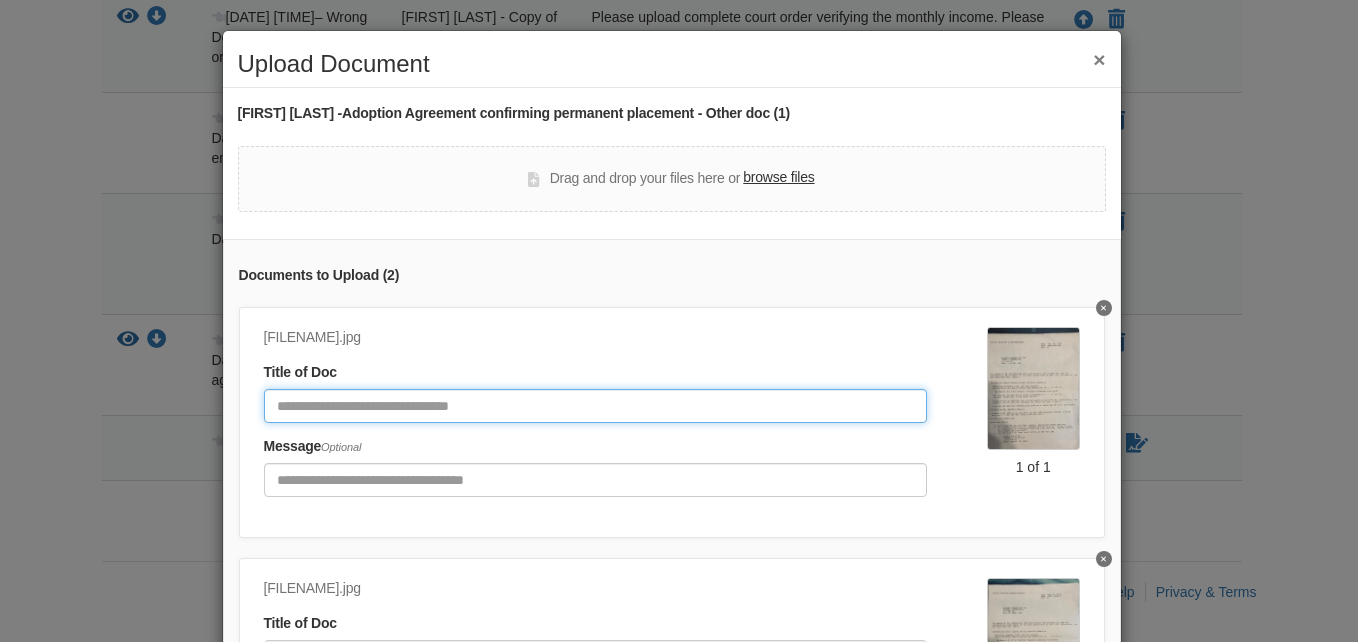 click 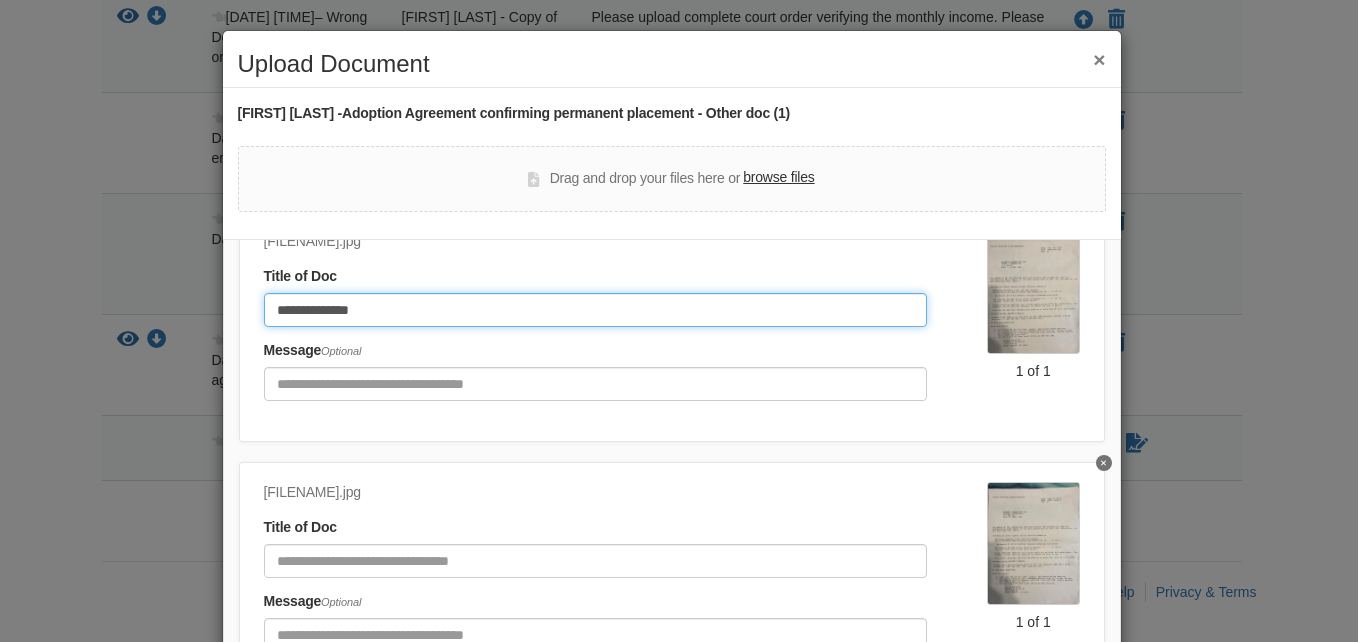 scroll, scrollTop: 111, scrollLeft: 0, axis: vertical 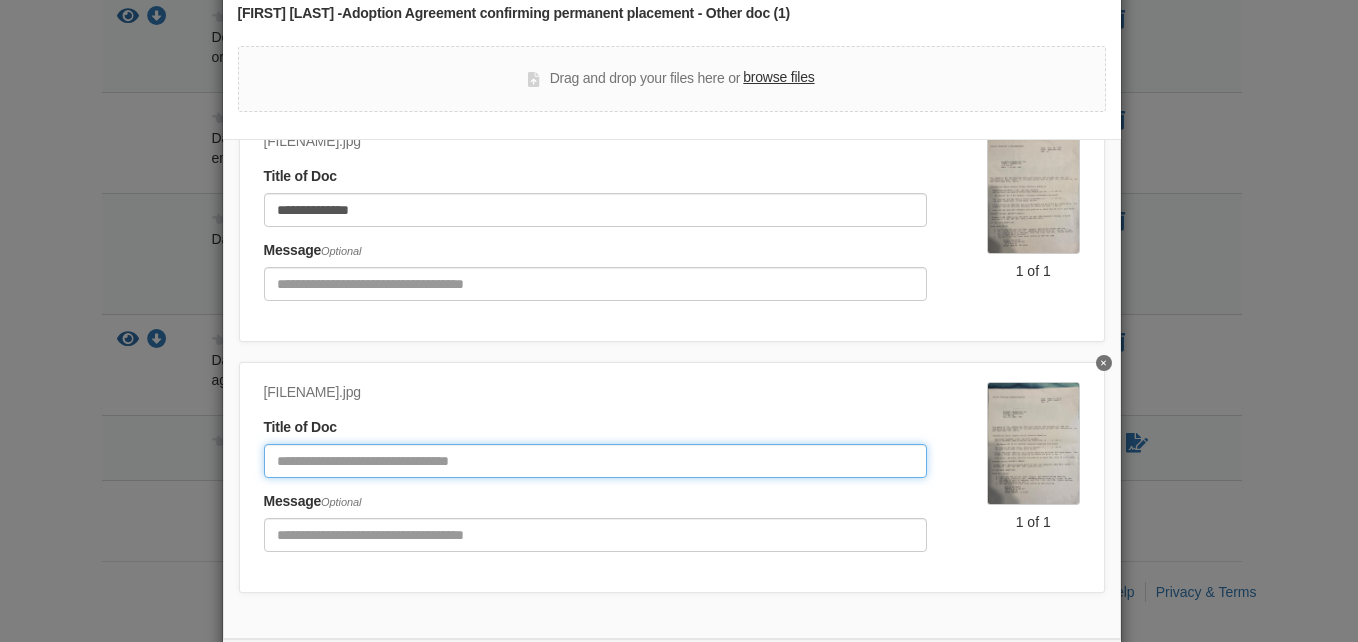click 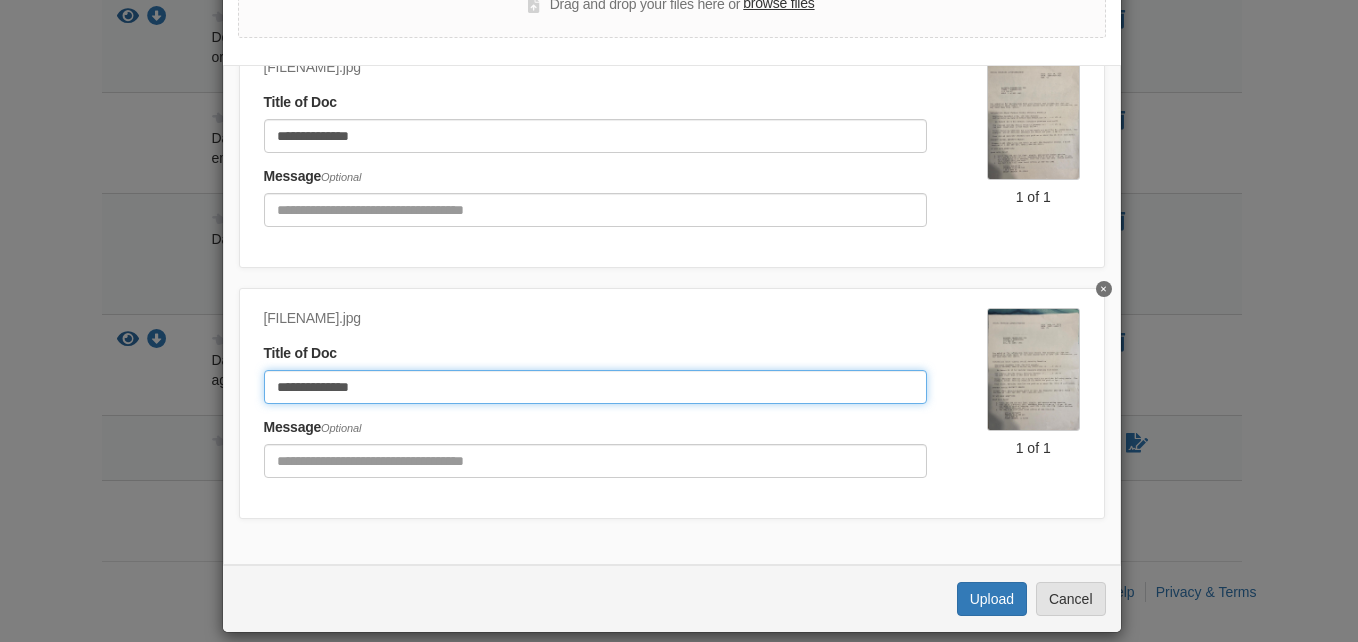 scroll, scrollTop: 195, scrollLeft: 0, axis: vertical 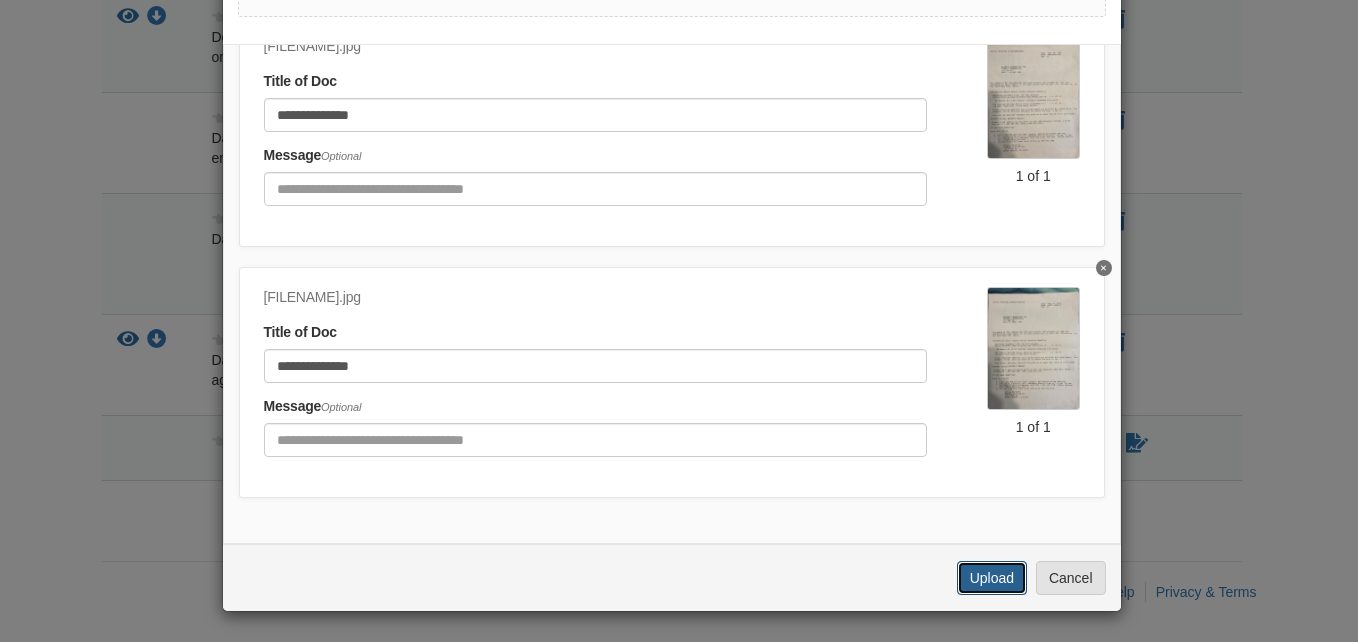 click on "Upload" at bounding box center (992, 578) 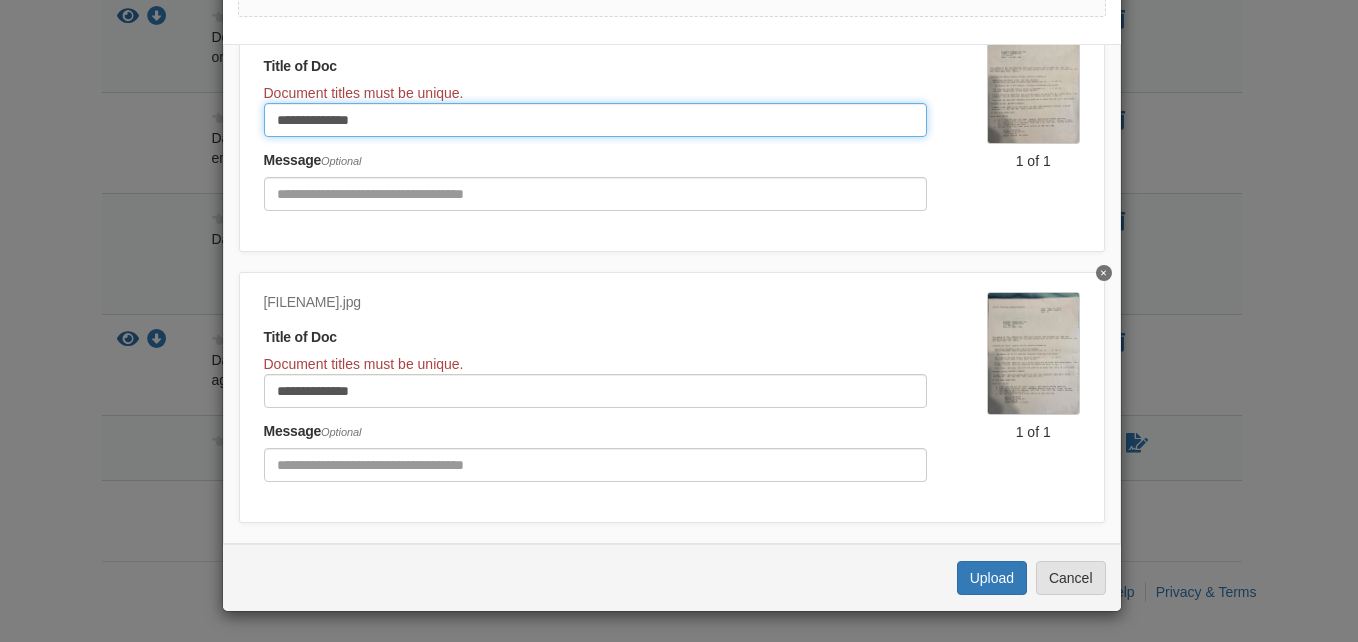 click on "**********" at bounding box center (595, 120) 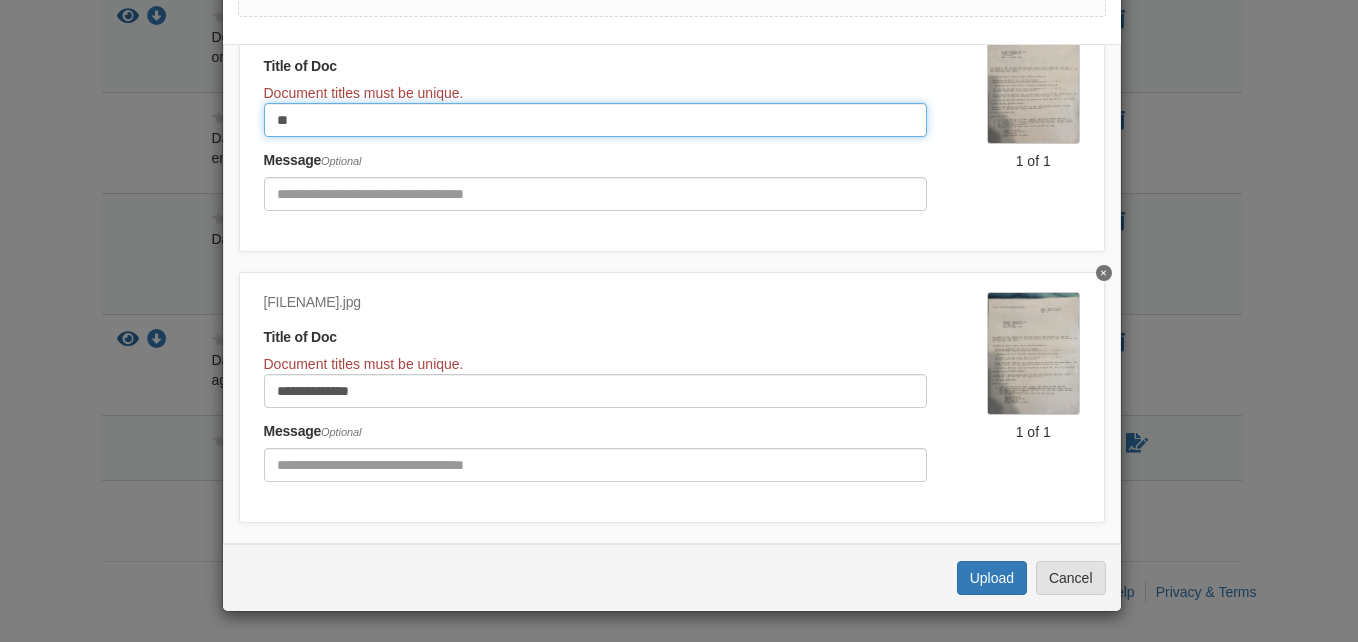 type on "*" 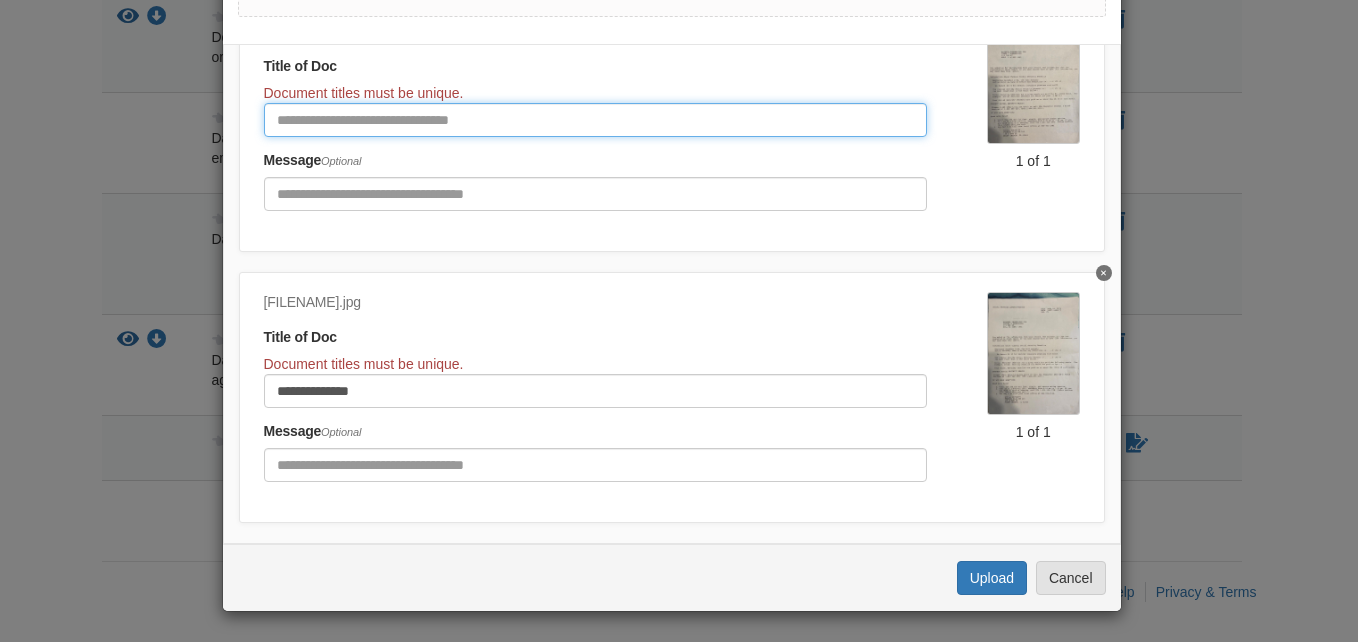 click at bounding box center [595, 120] 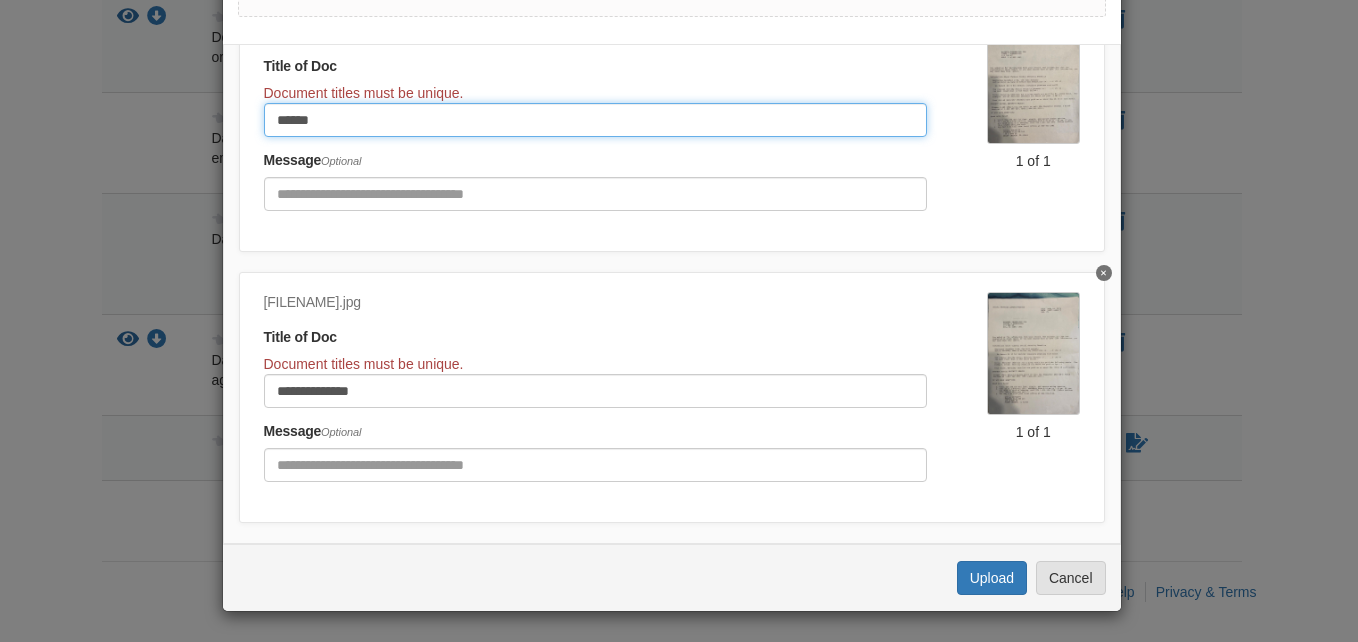 click on "*****" at bounding box center (595, 120) 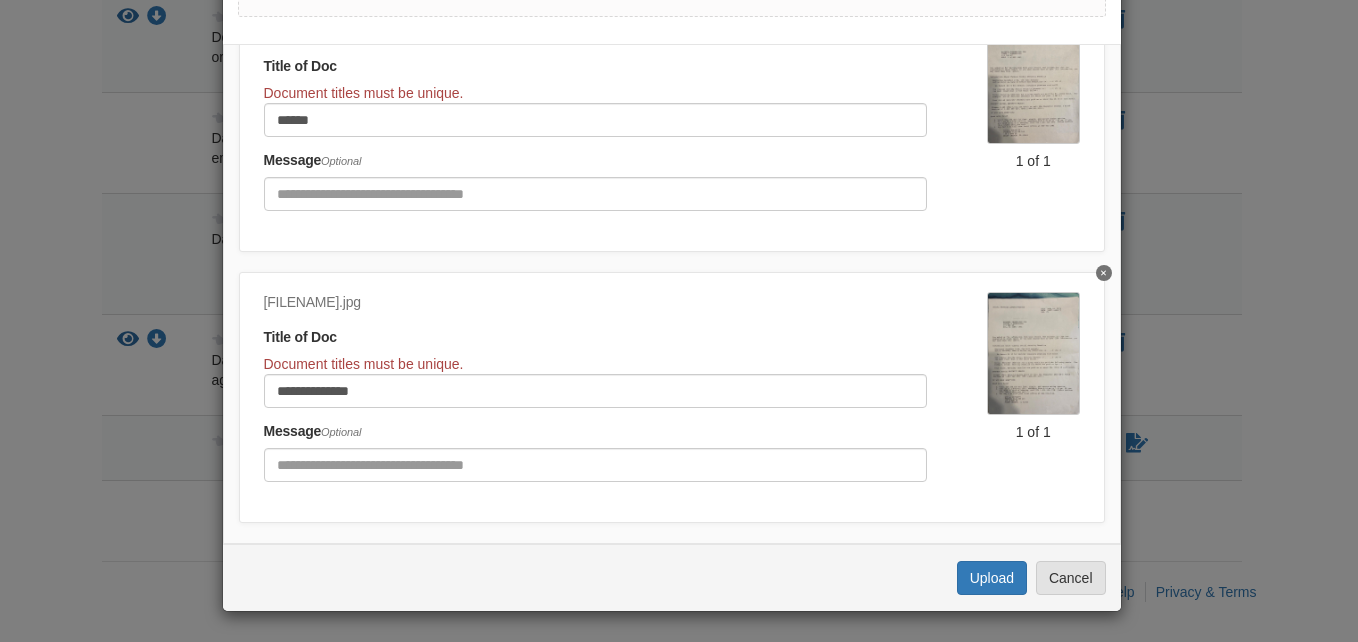 click on "Document titles must be unique." at bounding box center [595, 364] 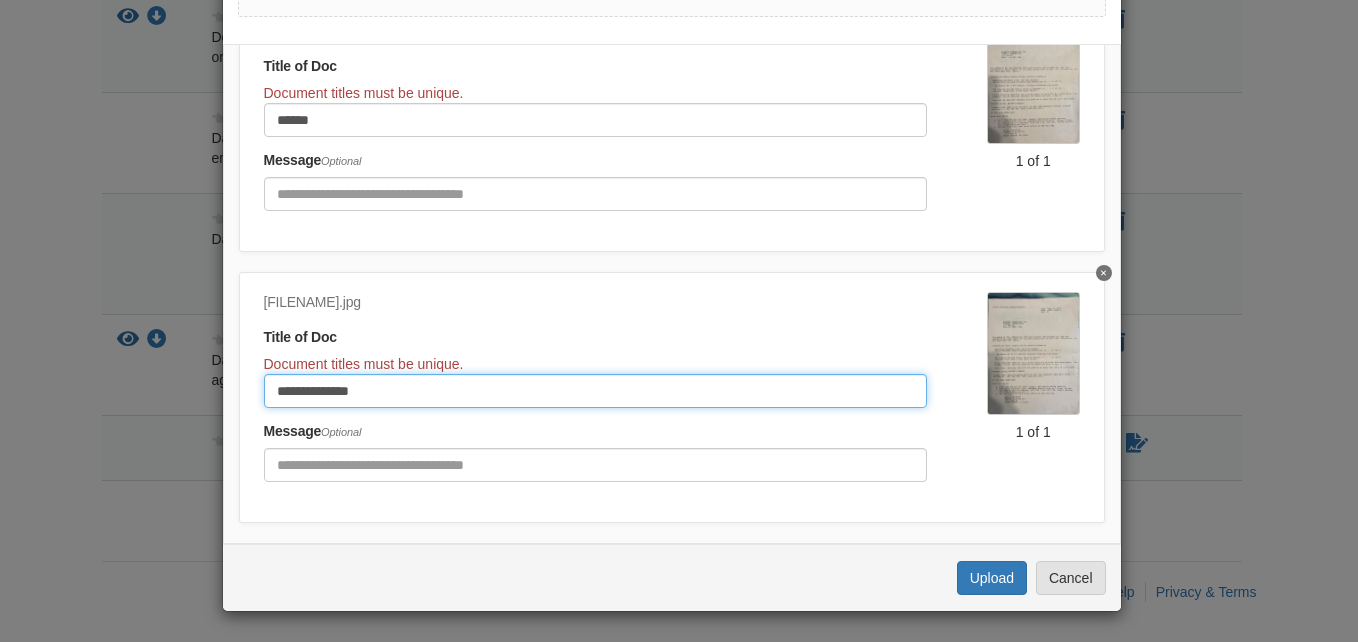 click on "**********" at bounding box center [595, 391] 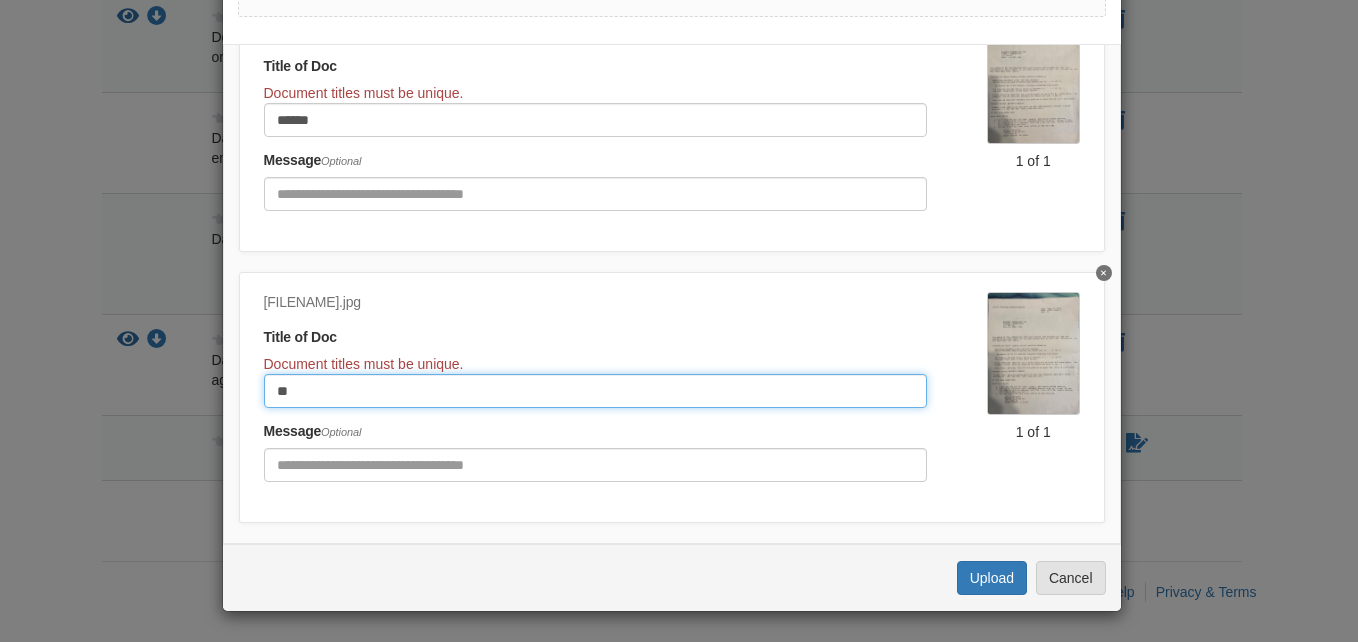 type on "*" 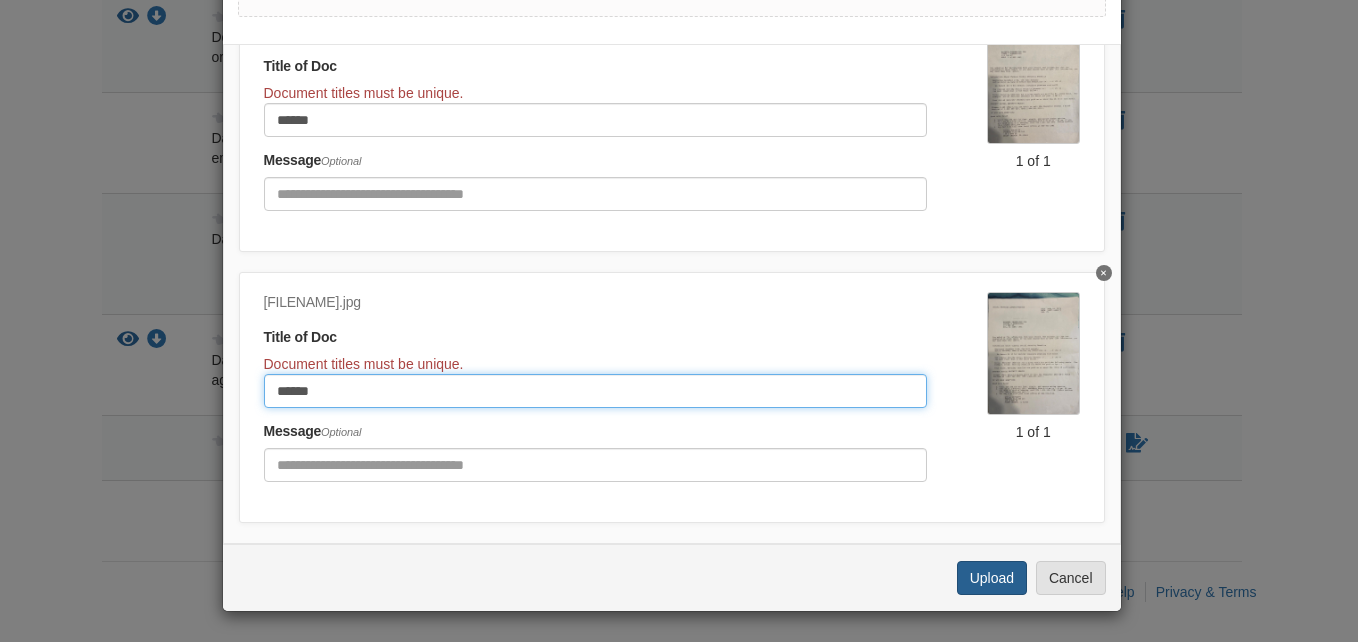 type on "******" 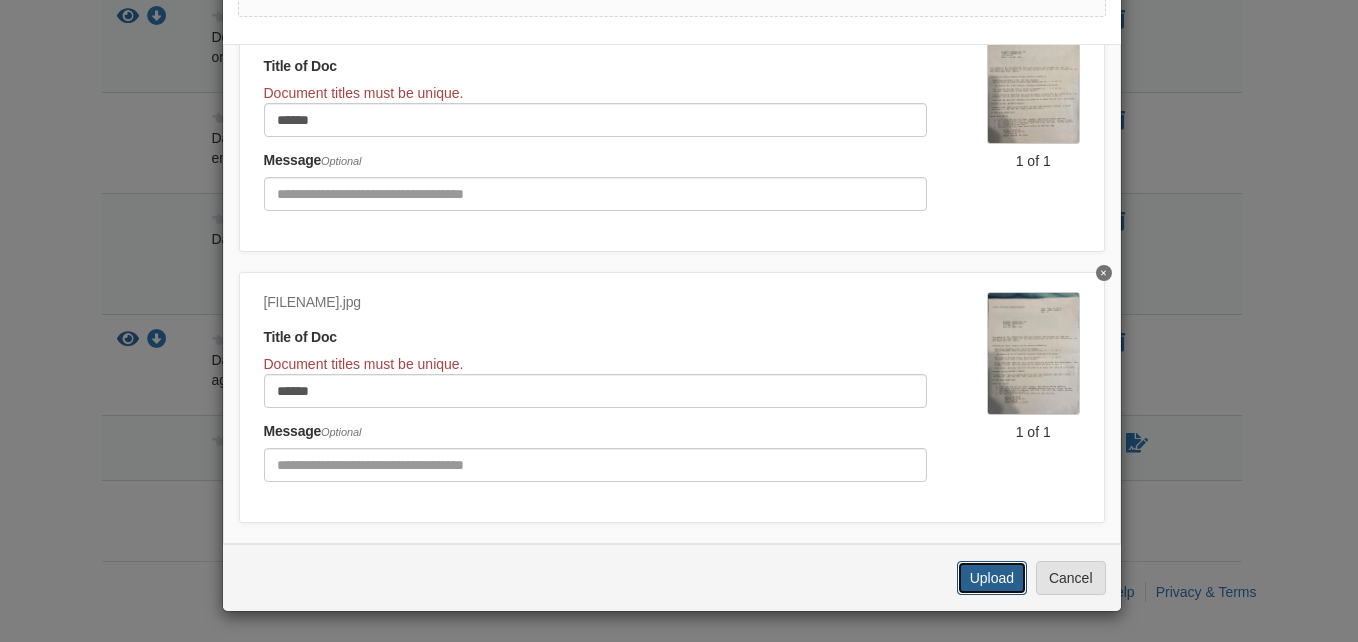click on "Upload" at bounding box center [992, 578] 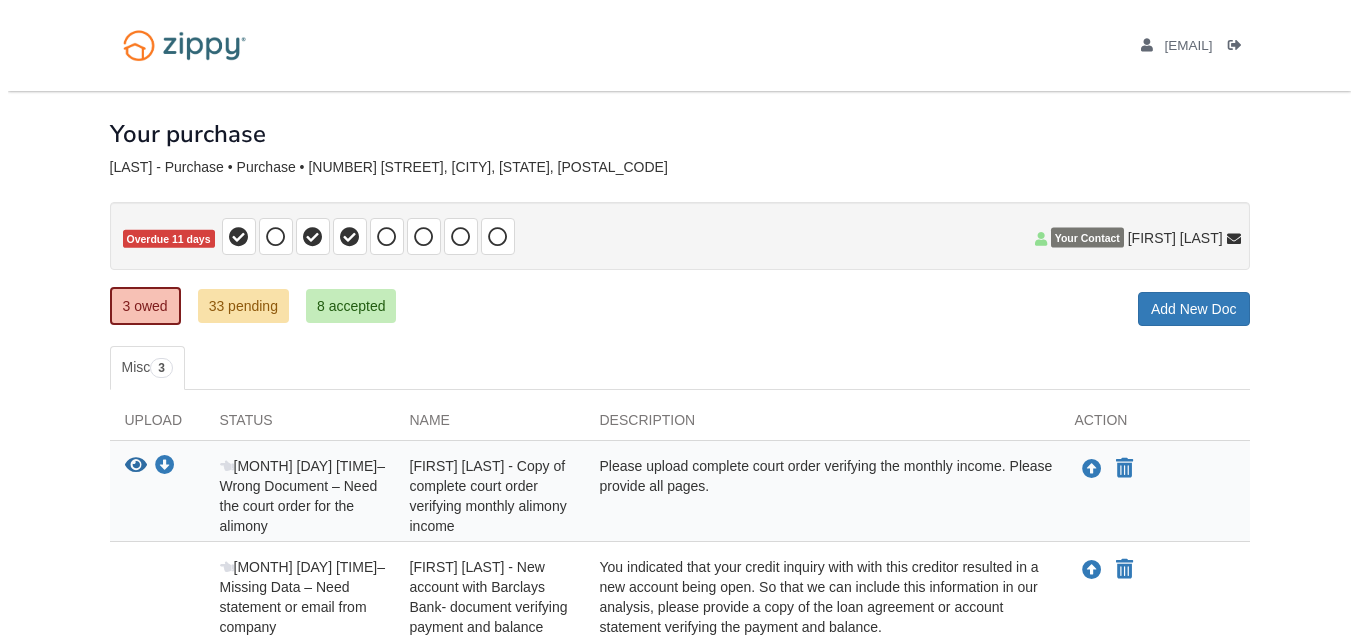 scroll, scrollTop: 303, scrollLeft: 0, axis: vertical 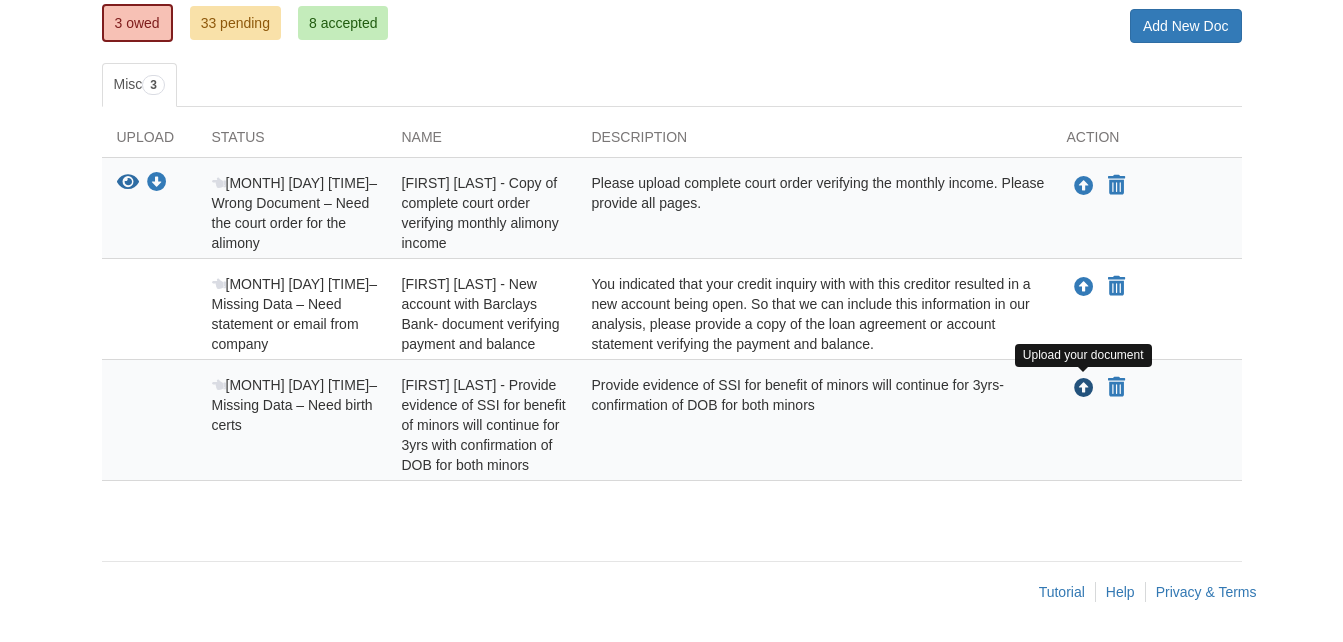 click at bounding box center (1084, 389) 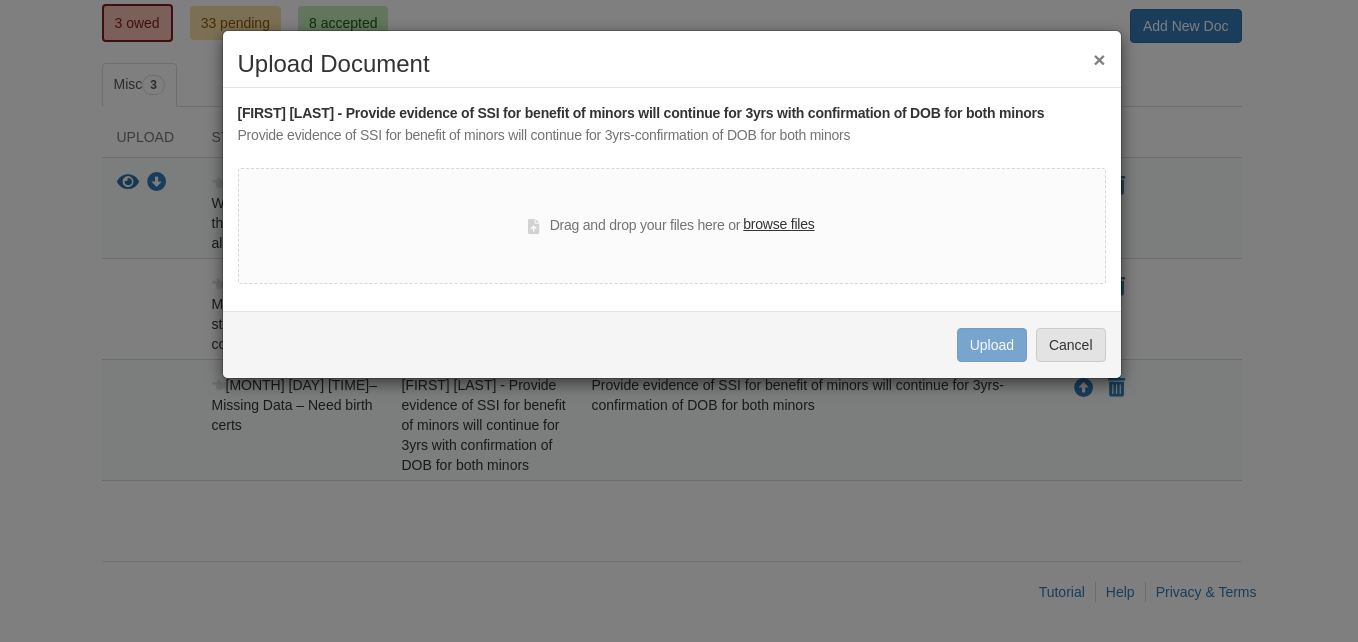 click on "browse files" at bounding box center (778, 225) 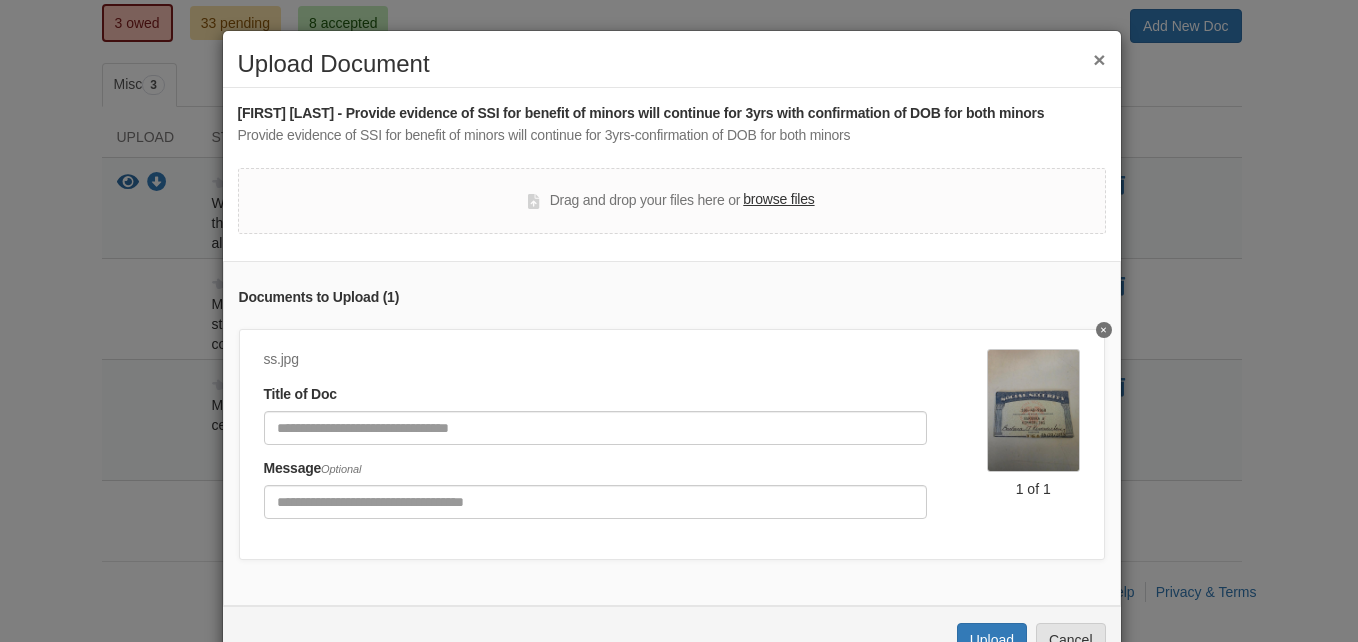 click 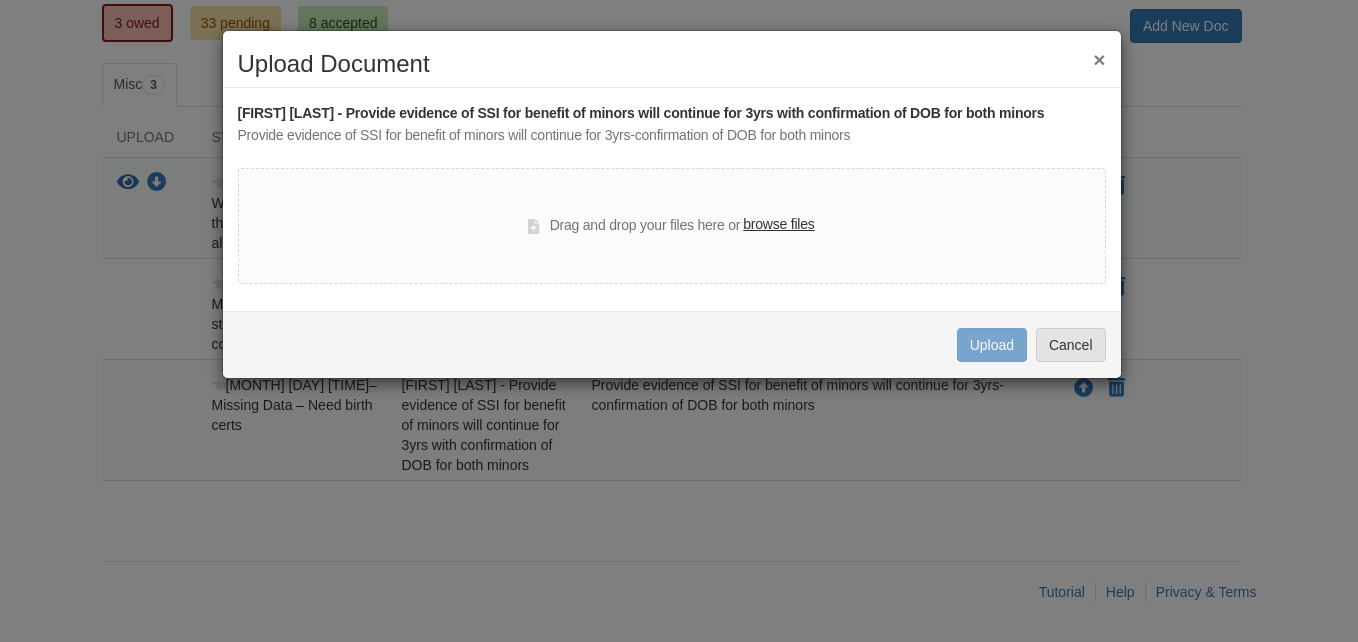 click on "browse files" at bounding box center (778, 225) 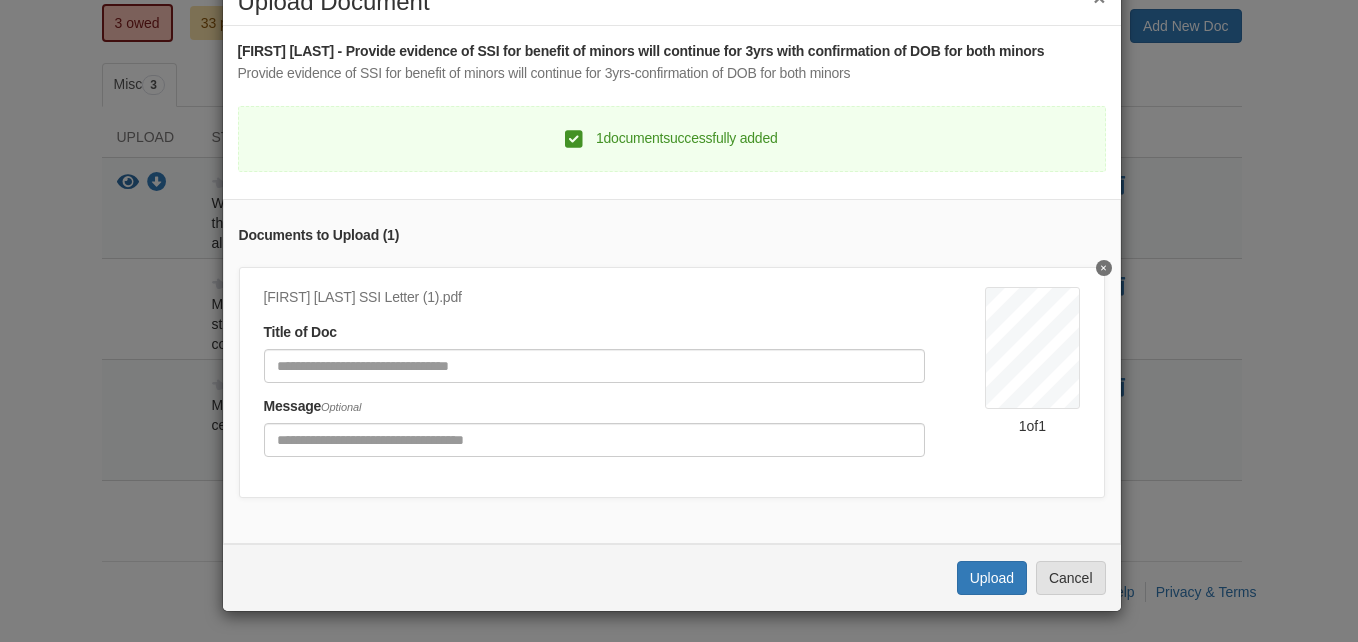 scroll, scrollTop: 77, scrollLeft: 0, axis: vertical 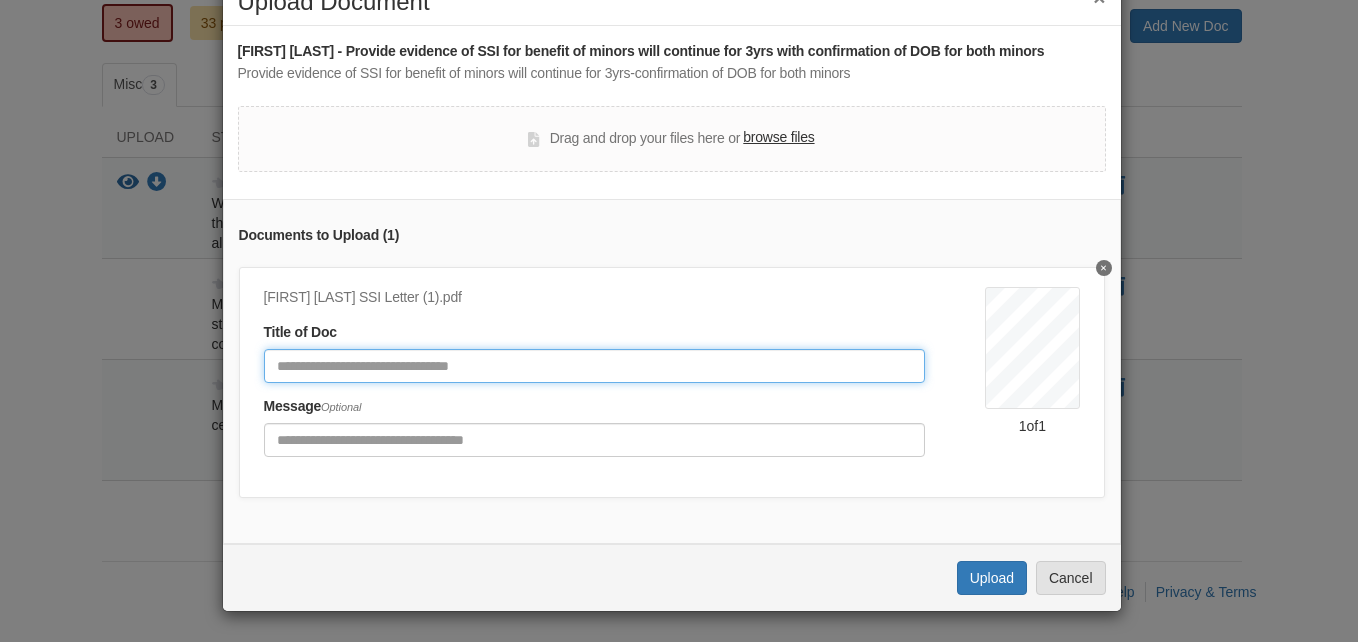 click 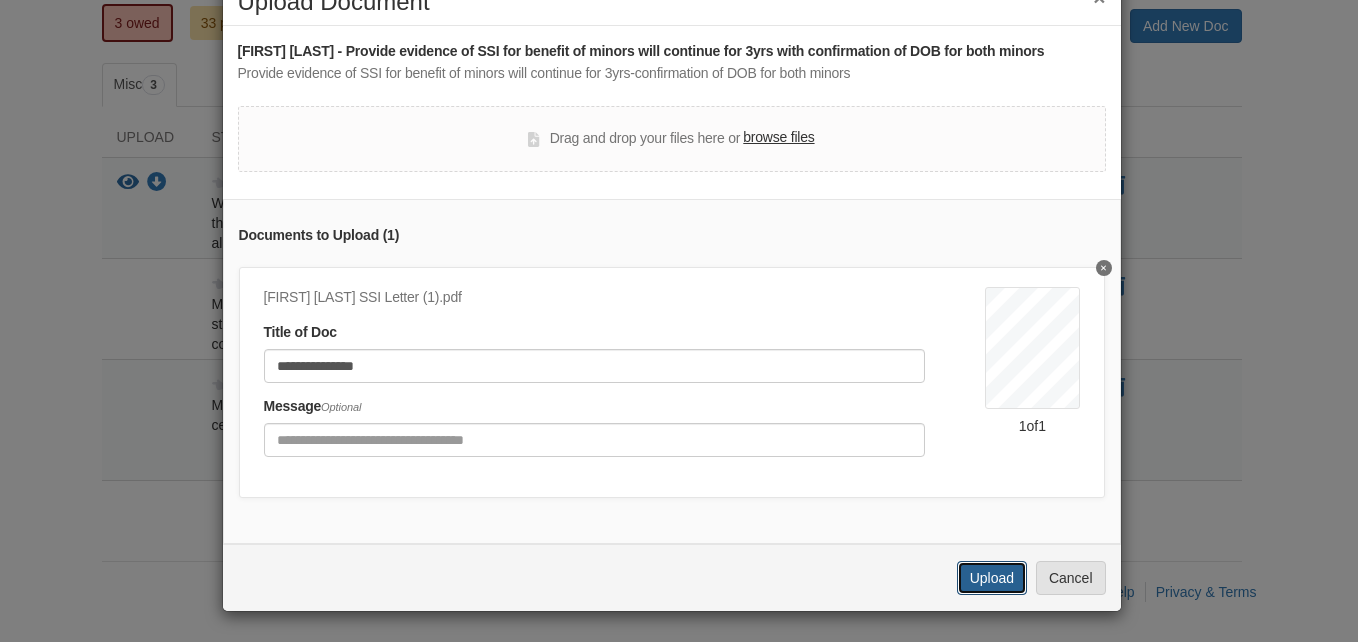 click on "Upload" at bounding box center (992, 578) 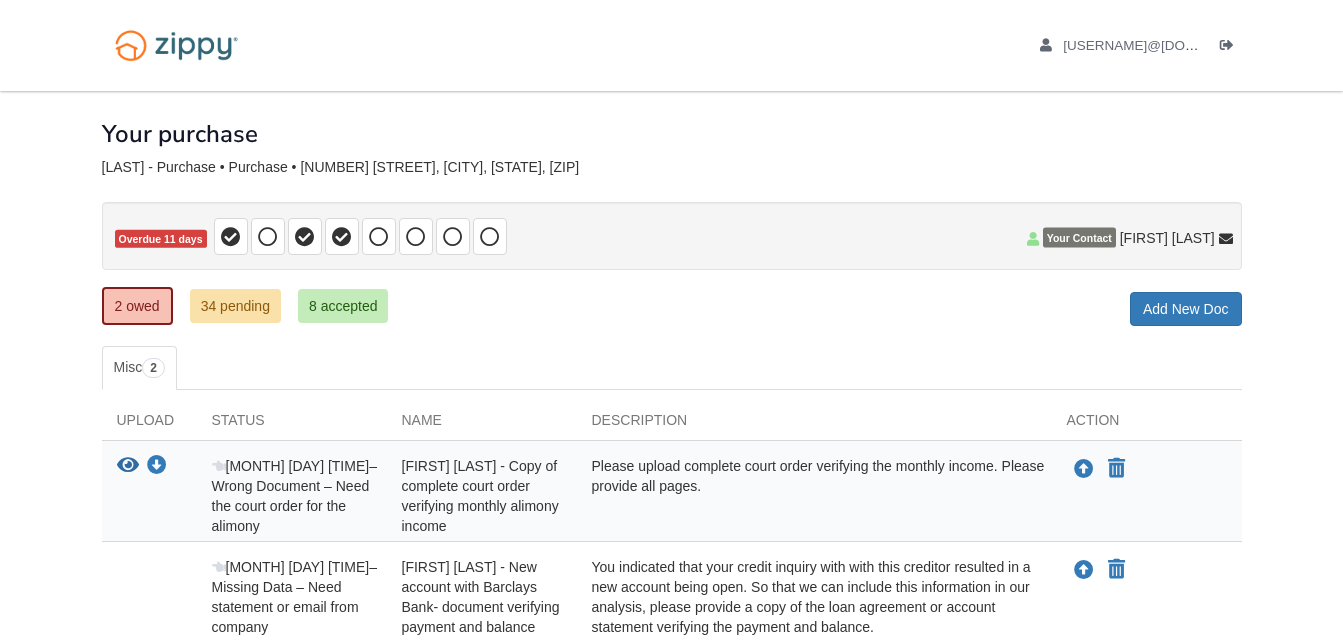 scroll, scrollTop: 162, scrollLeft: 0, axis: vertical 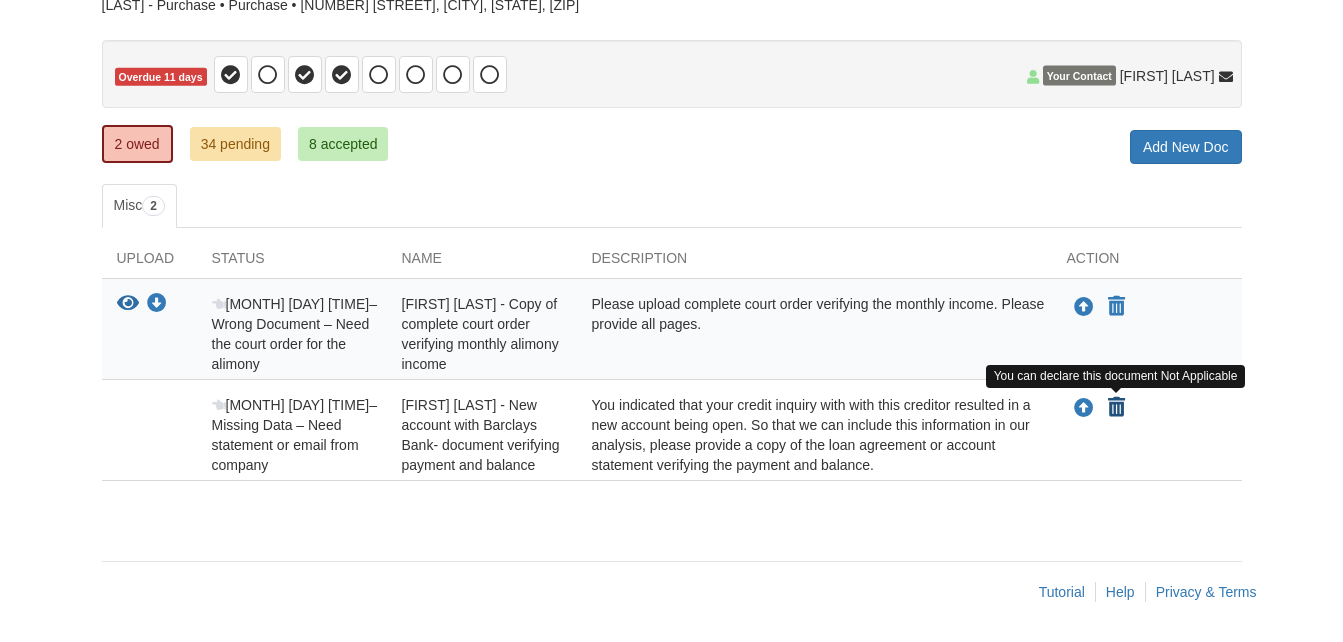 click at bounding box center [1116, 408] 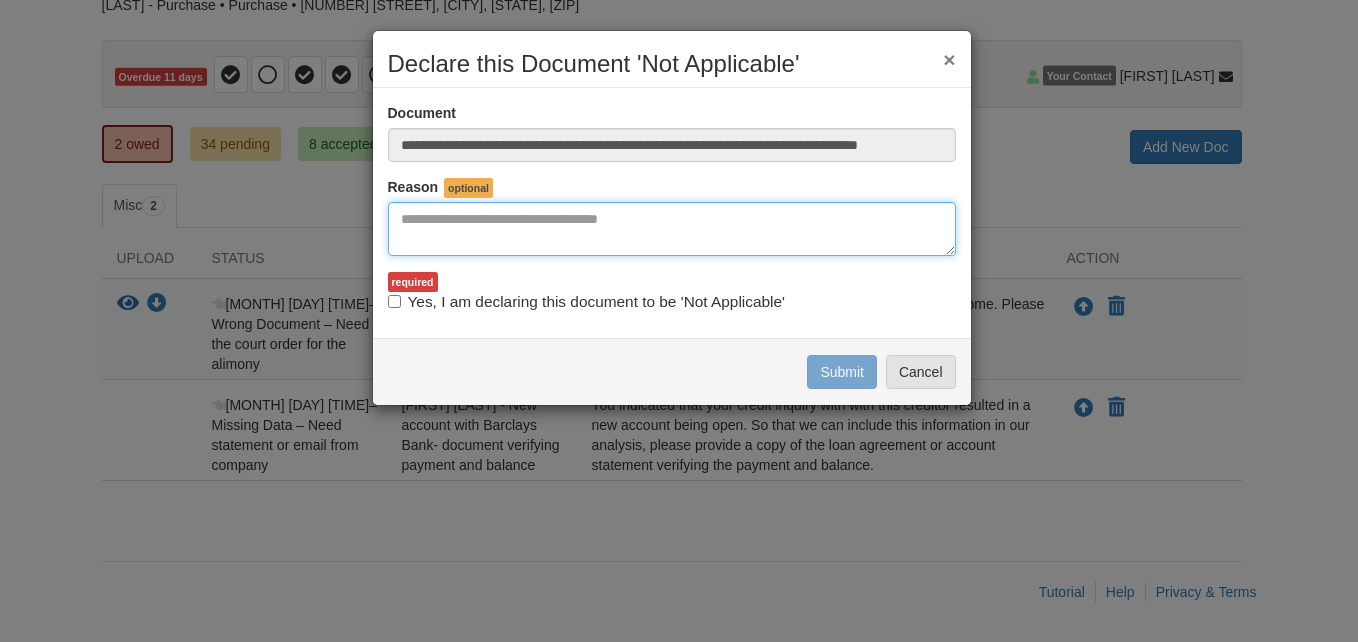 click at bounding box center (672, 229) 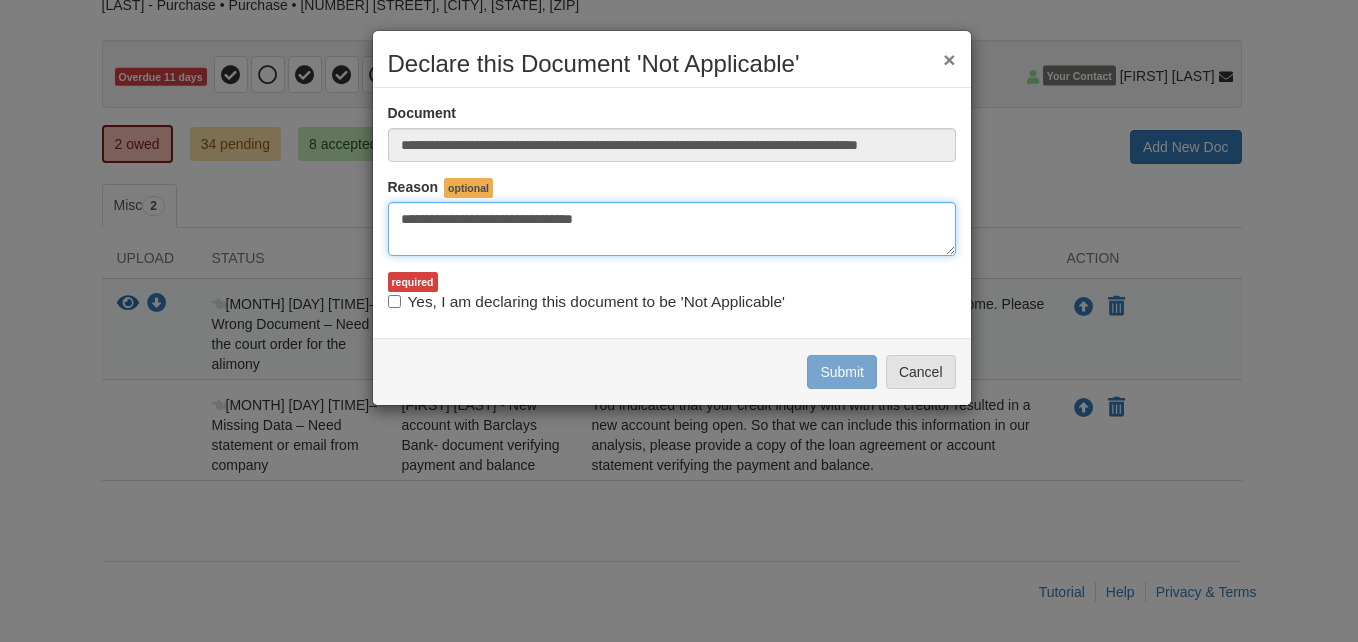 type on "**********" 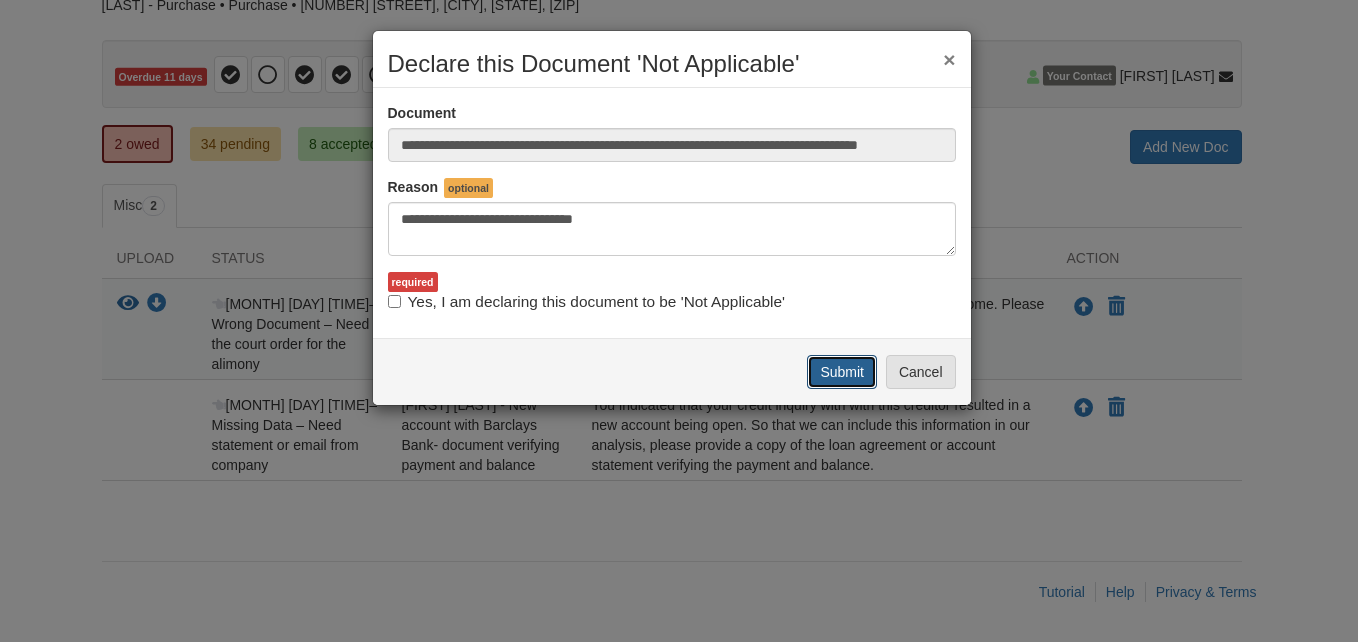 click on "Submit" at bounding box center [842, 372] 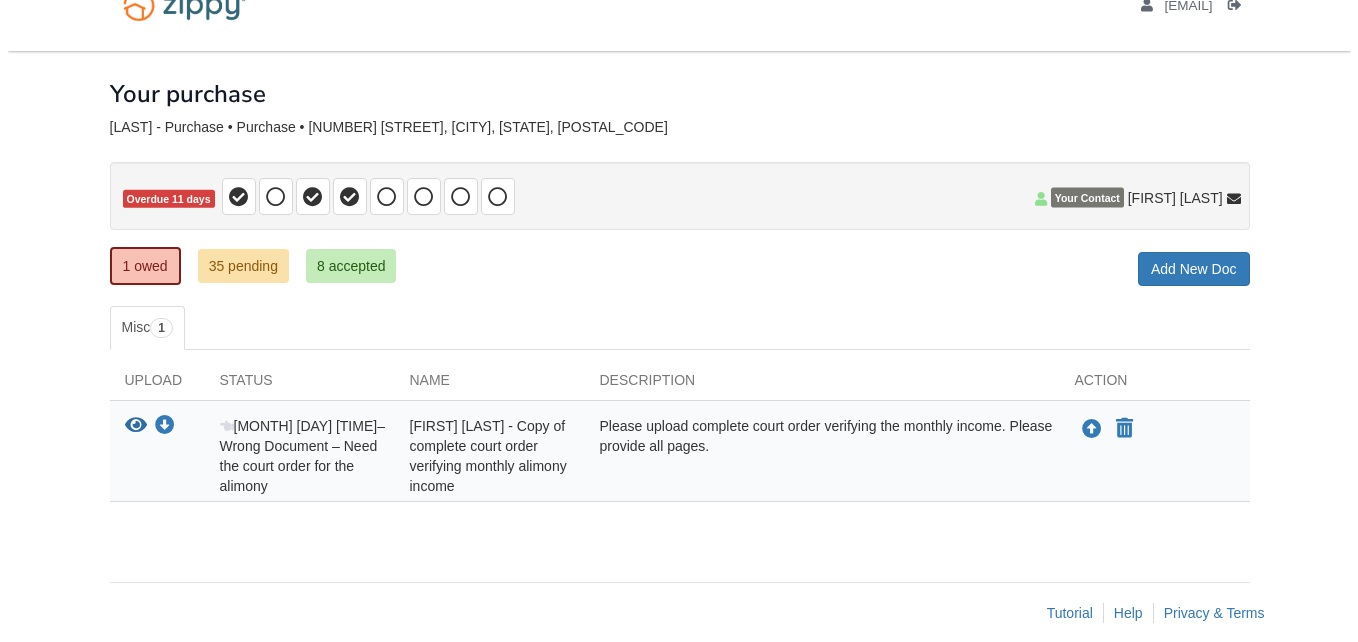 scroll, scrollTop: 61, scrollLeft: 0, axis: vertical 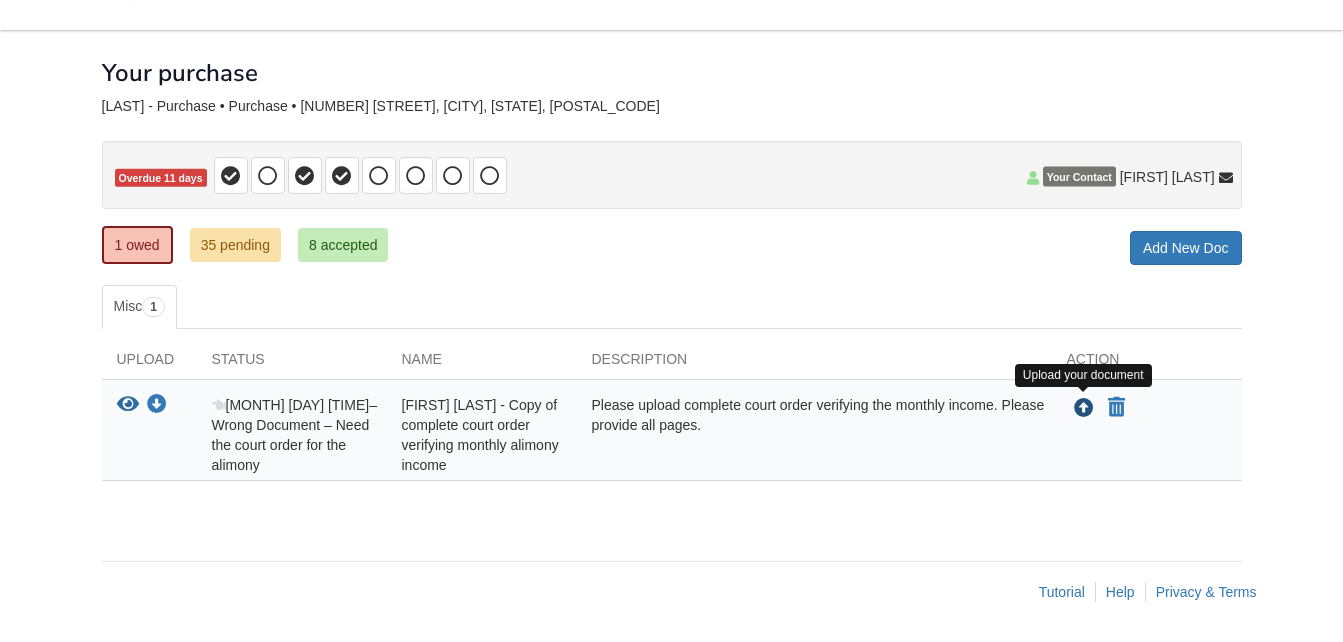 click at bounding box center (1084, 409) 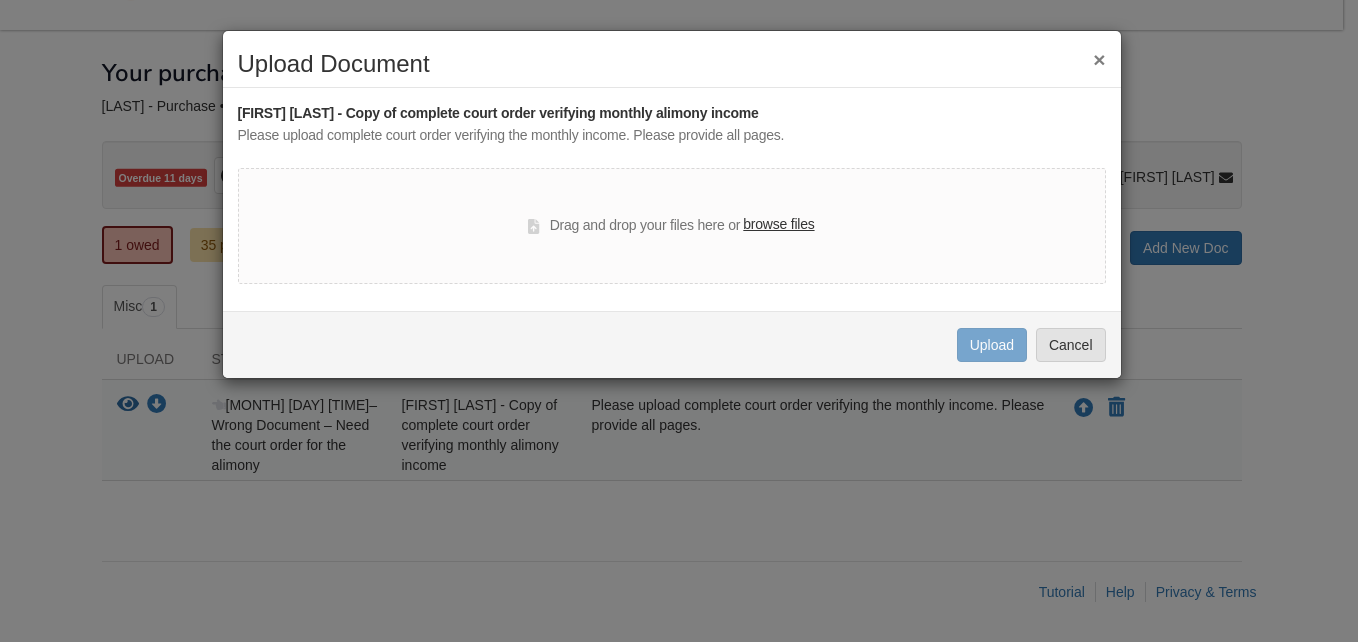 click on "browse files" at bounding box center [778, 225] 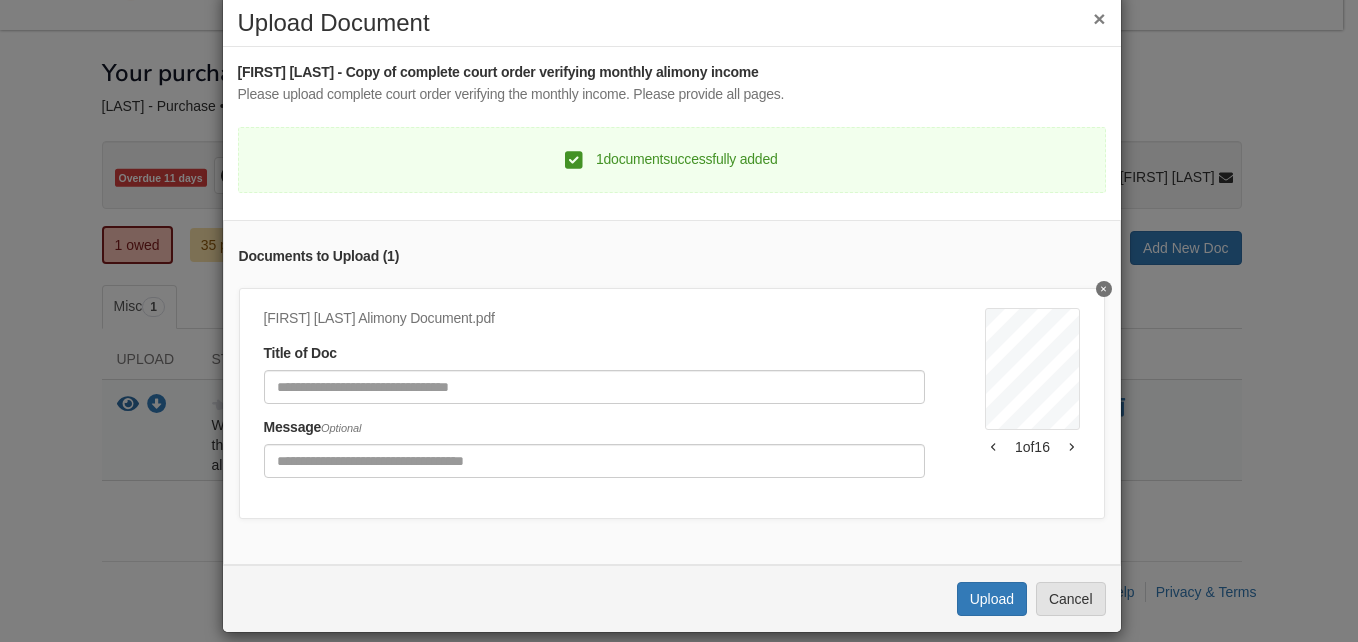 scroll, scrollTop: 77, scrollLeft: 0, axis: vertical 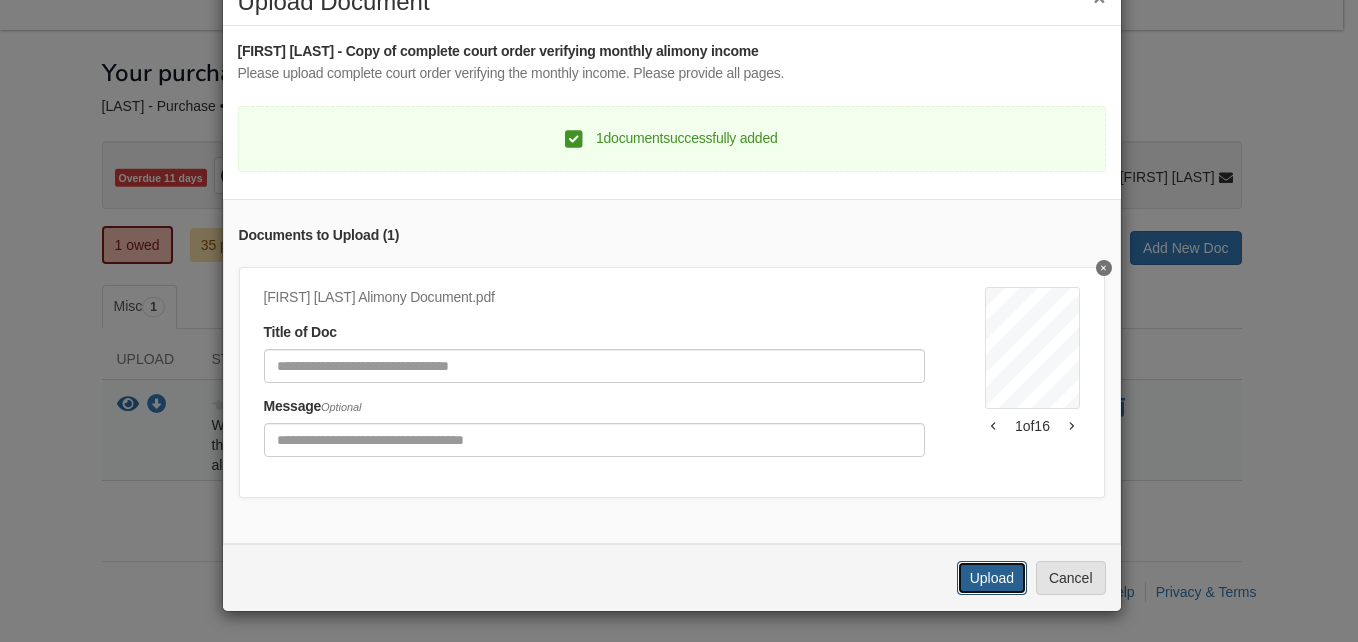 click on "Upload" at bounding box center [992, 578] 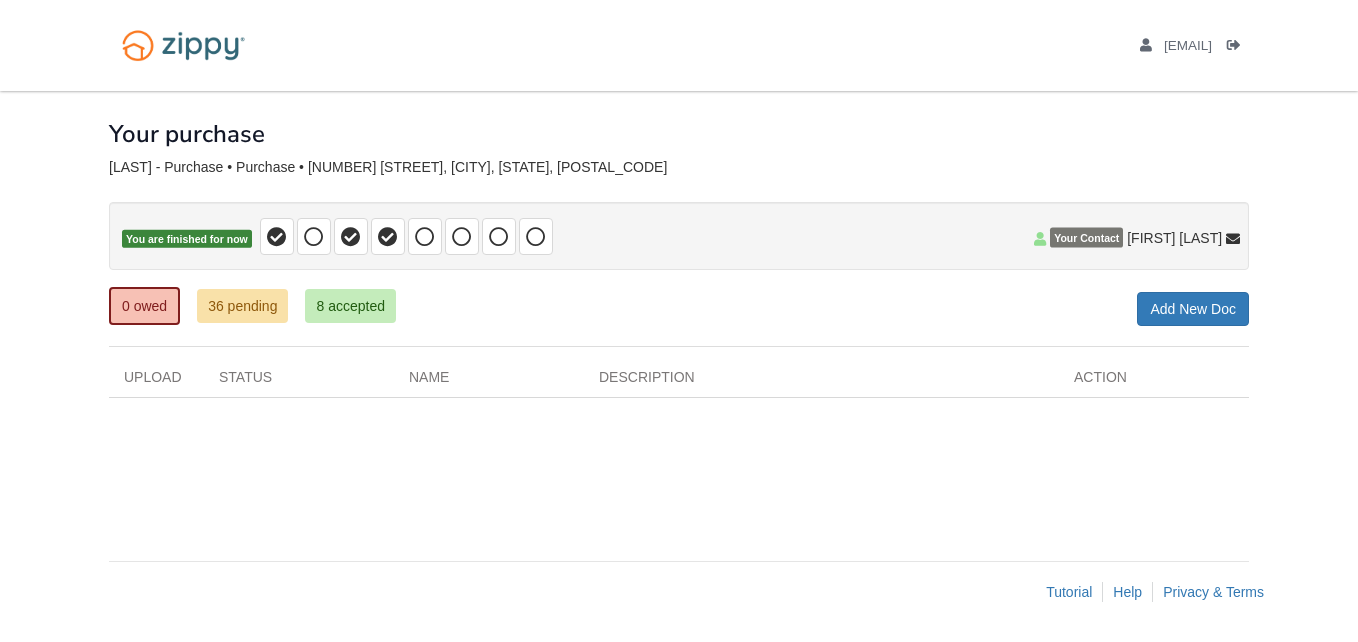 scroll, scrollTop: 0, scrollLeft: 0, axis: both 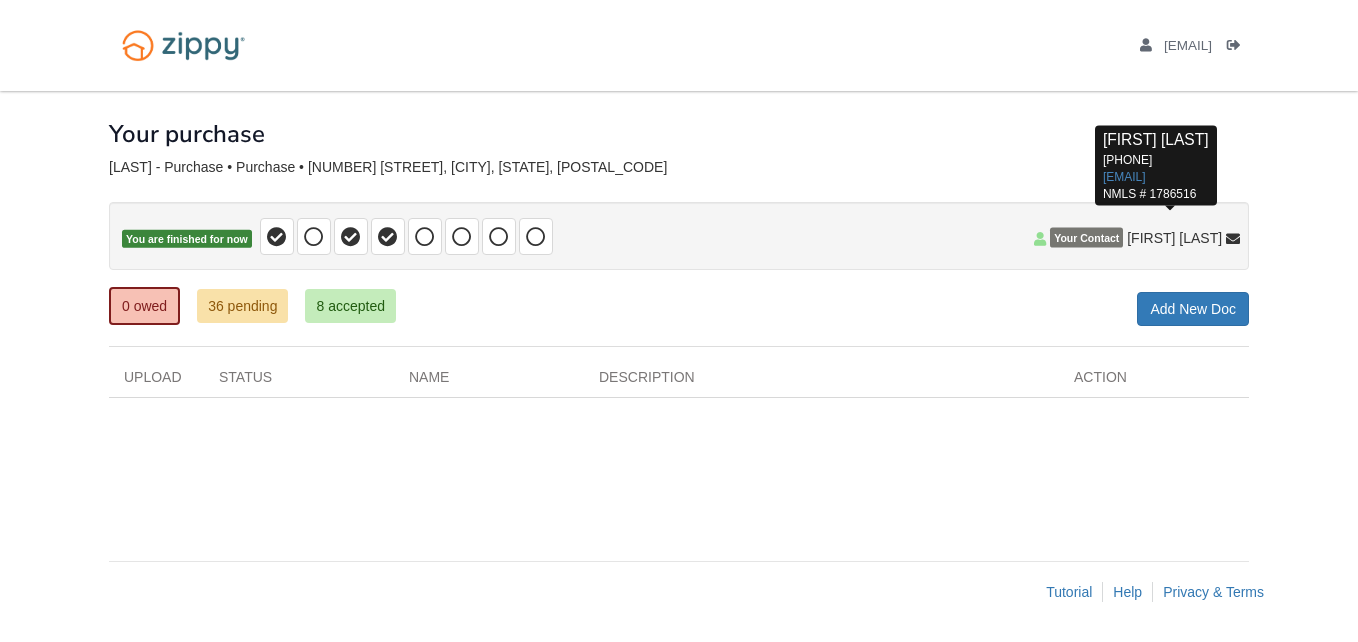 click at bounding box center (1233, 240) 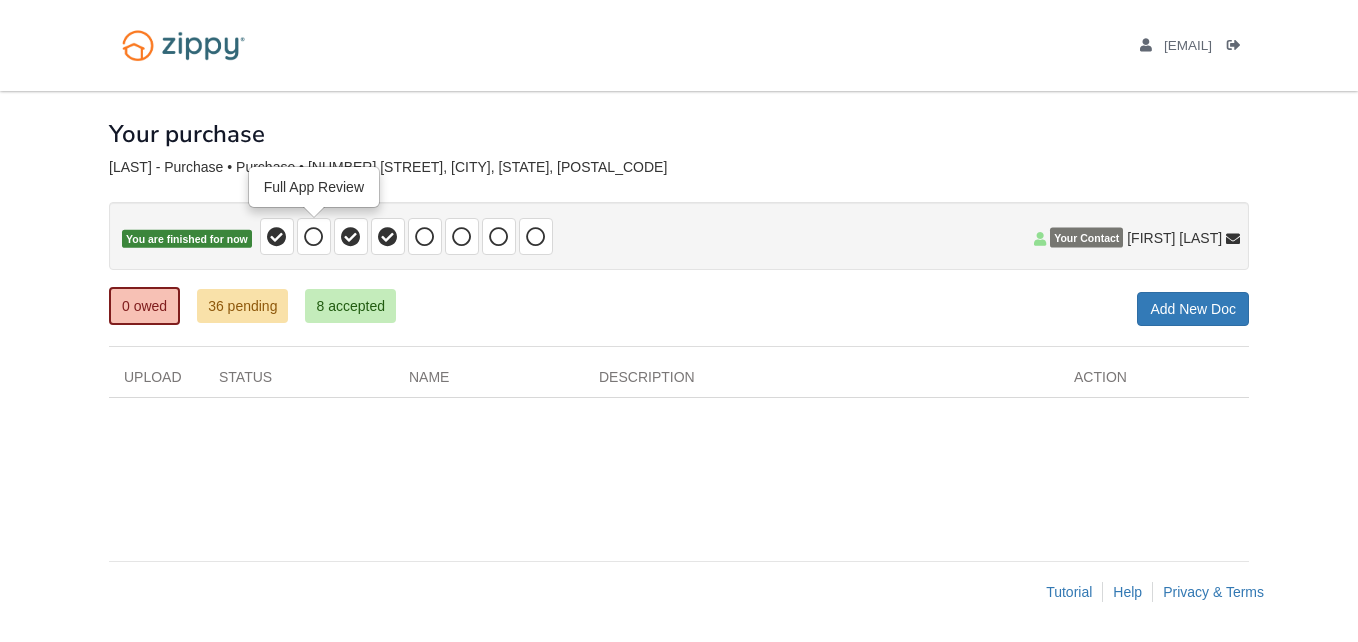 click at bounding box center [314, 237] 